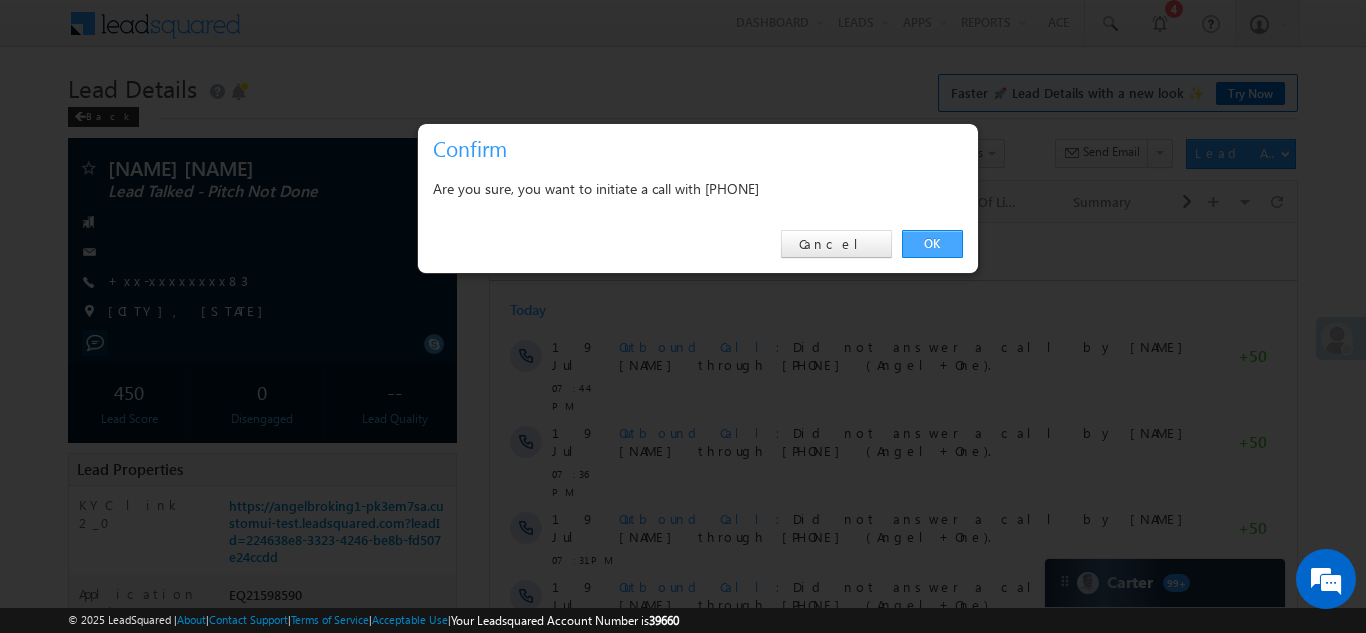 scroll, scrollTop: 0, scrollLeft: 0, axis: both 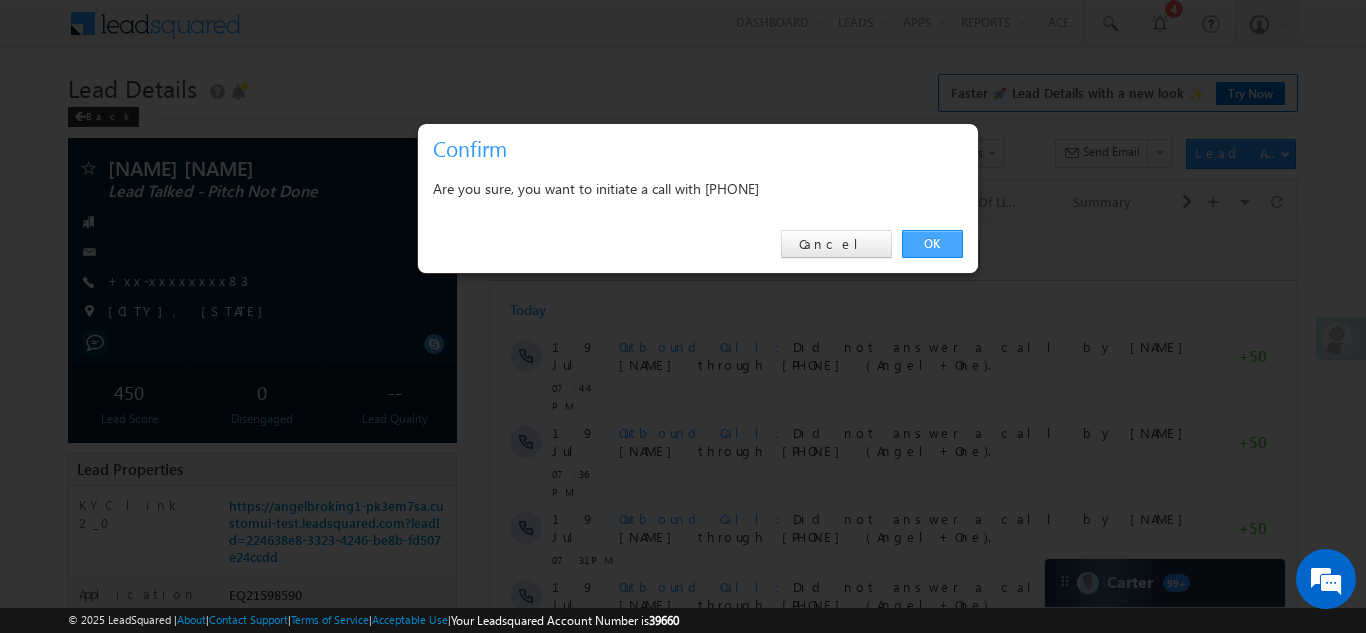 drag, startPoint x: 916, startPoint y: 240, endPoint x: 433, endPoint y: 16, distance: 532.4143 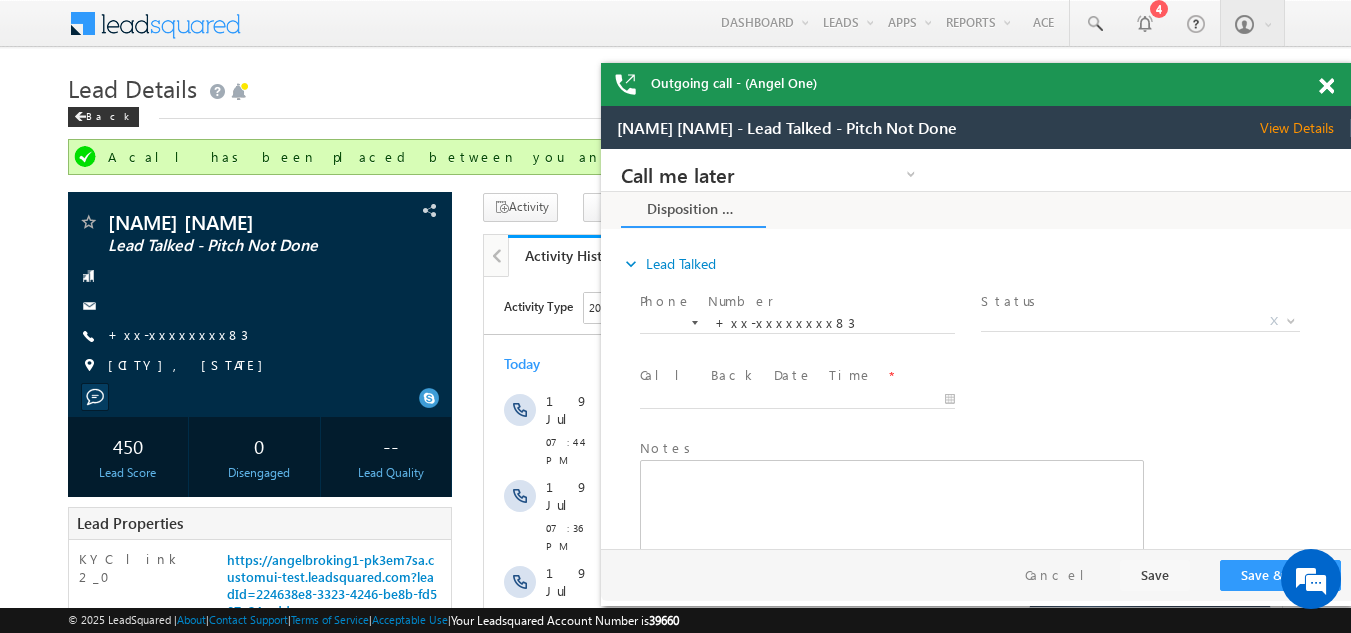scroll, scrollTop: 0, scrollLeft: 0, axis: both 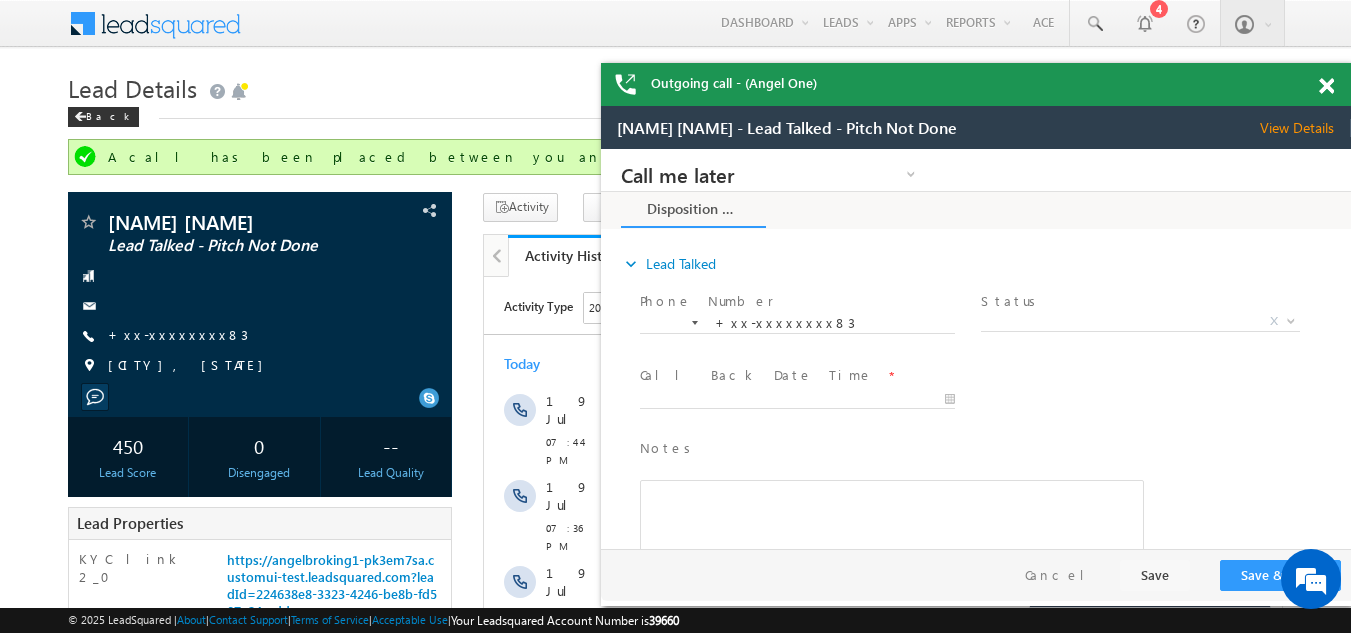 click at bounding box center (1326, 86) 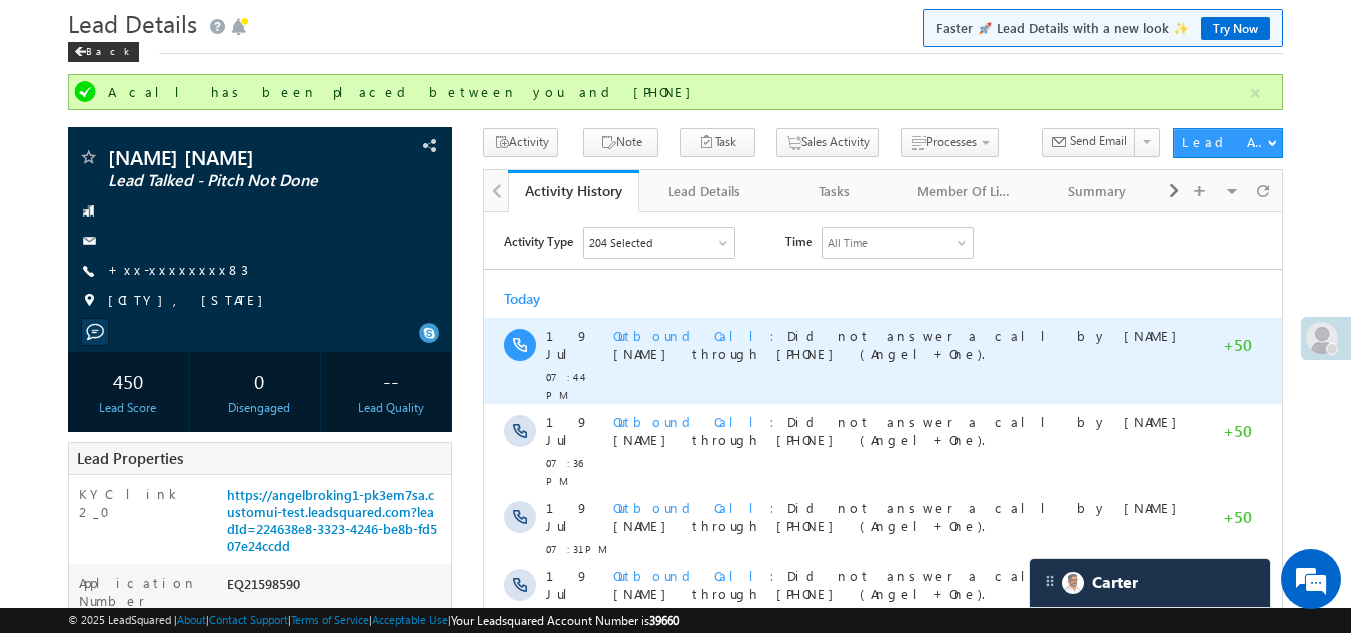 scroll, scrollTop: 200, scrollLeft: 0, axis: vertical 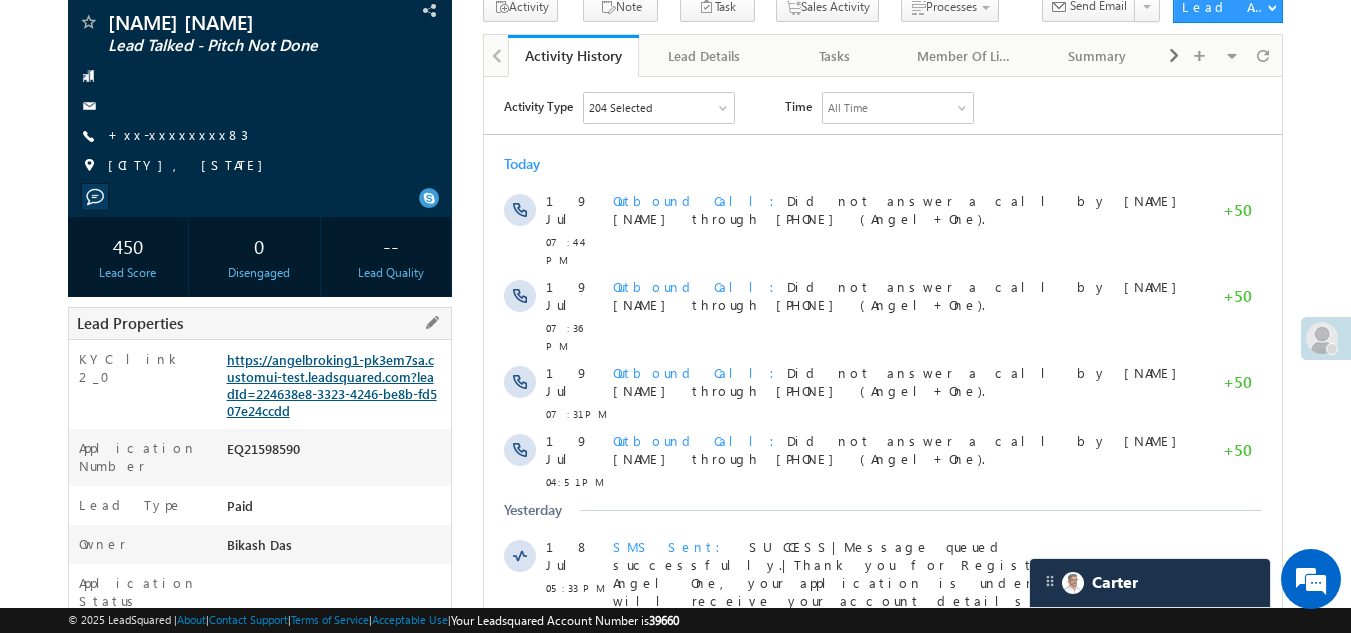 click on "https://angelbroking1-pk3em7sa.customui-test.leadsquared.com?leadId=224638e8-3323-4246-be8b-fd507e24ccdd" at bounding box center (332, 385) 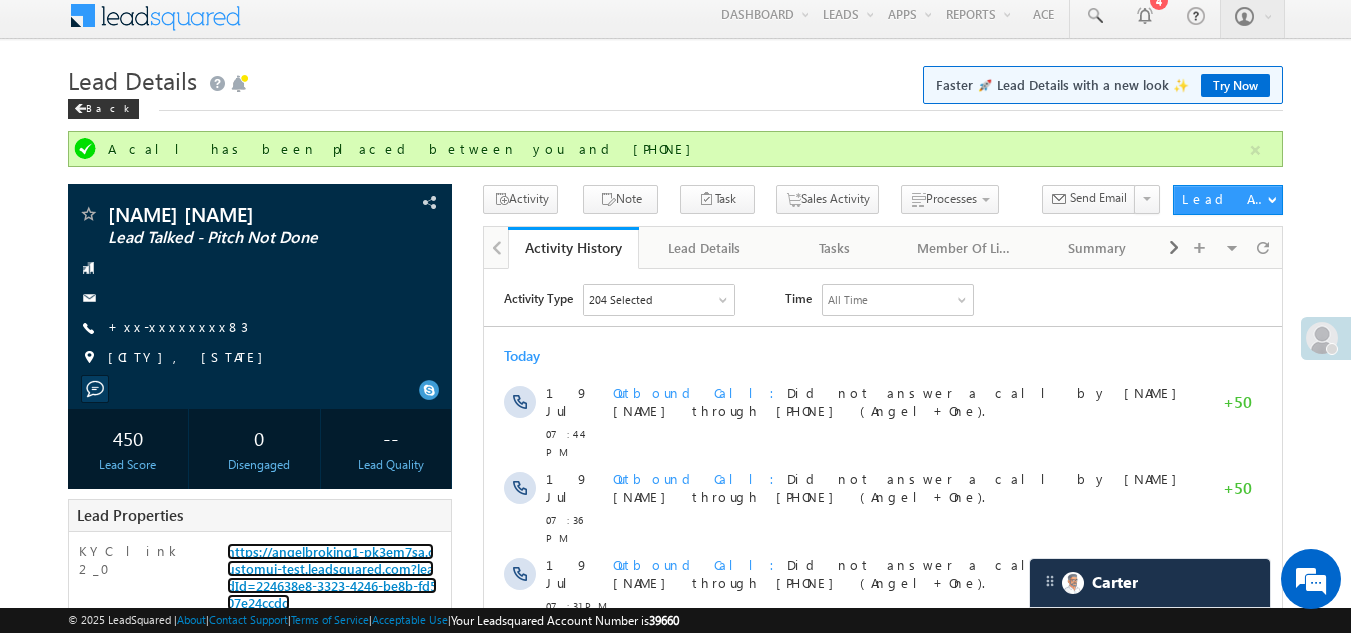 scroll, scrollTop: 0, scrollLeft: 0, axis: both 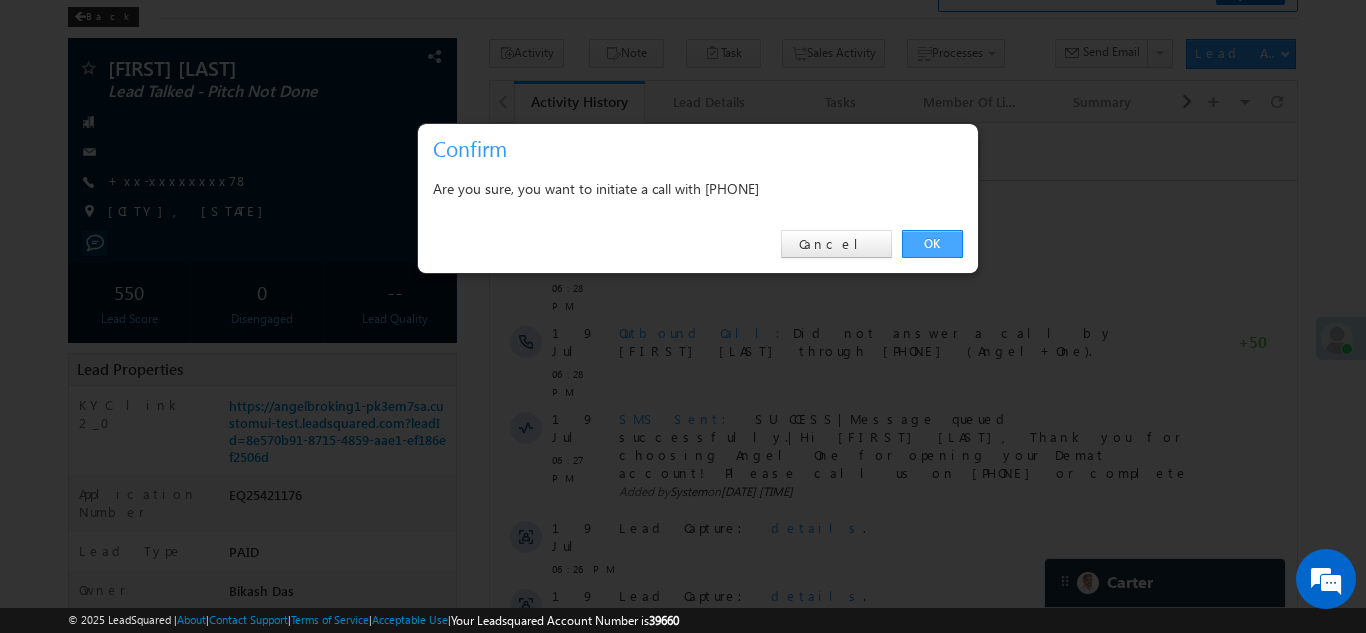 click on "OK" at bounding box center (932, 244) 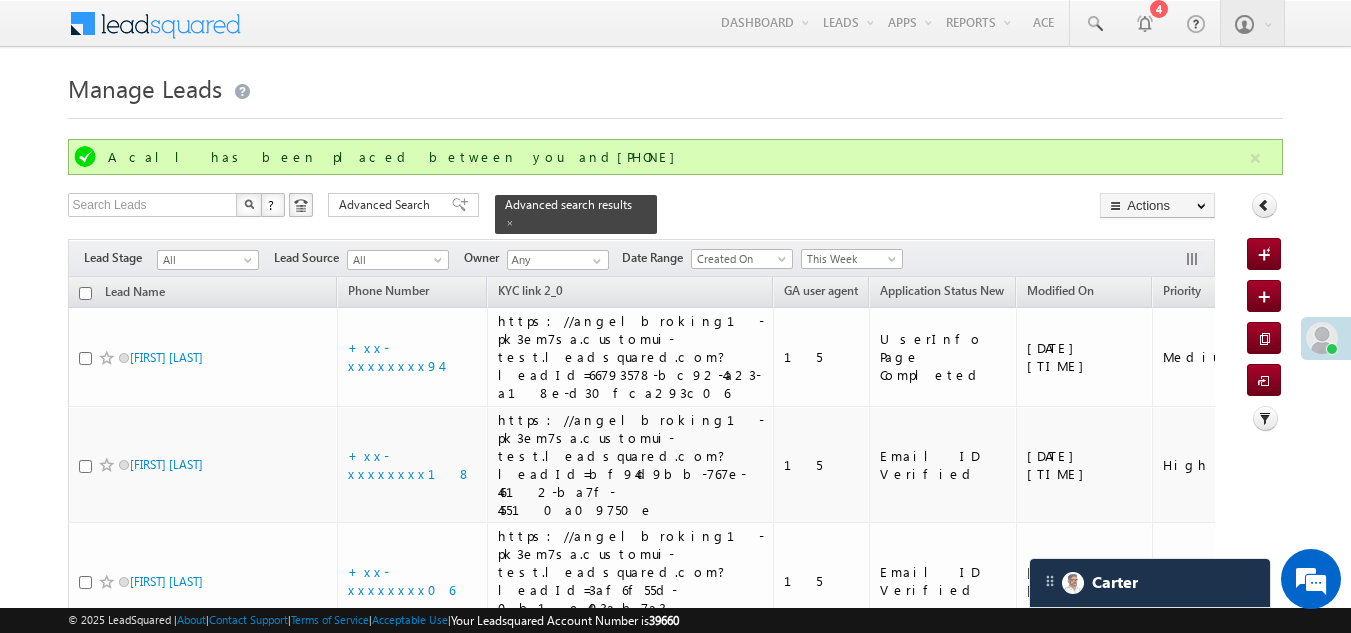 scroll, scrollTop: 5295, scrollLeft: 0, axis: vertical 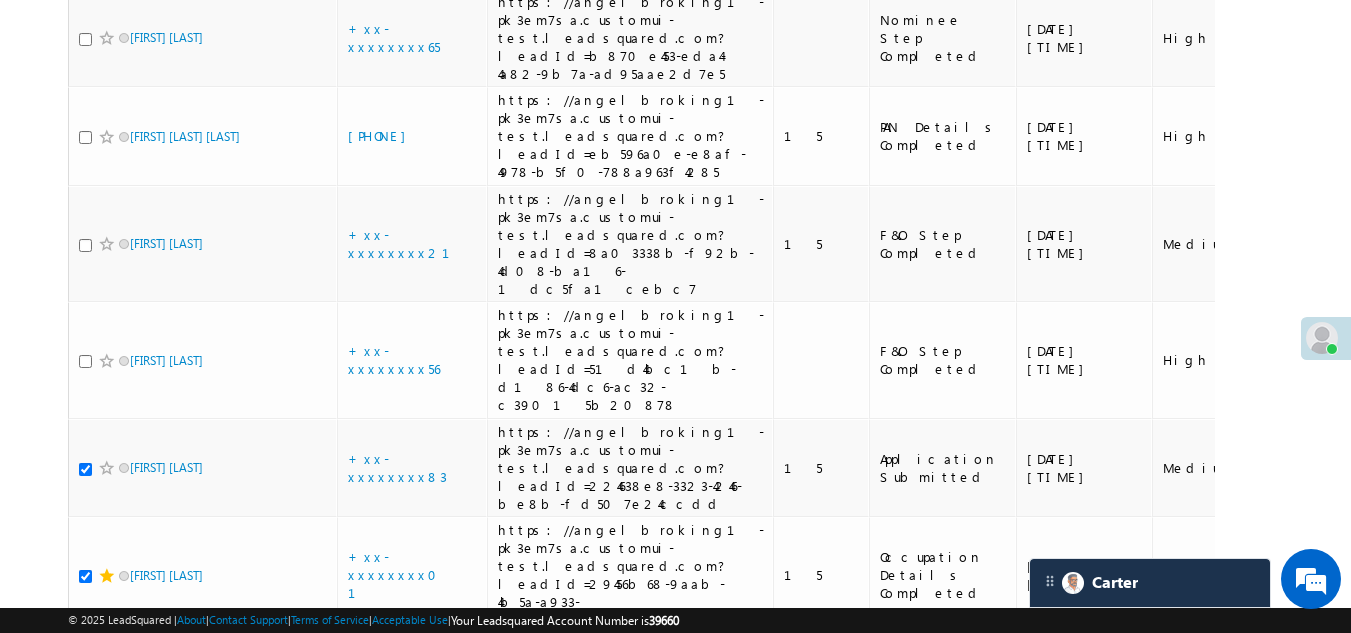 click on "+xx-xxxxxxxx34" at bounding box center (413, -71) 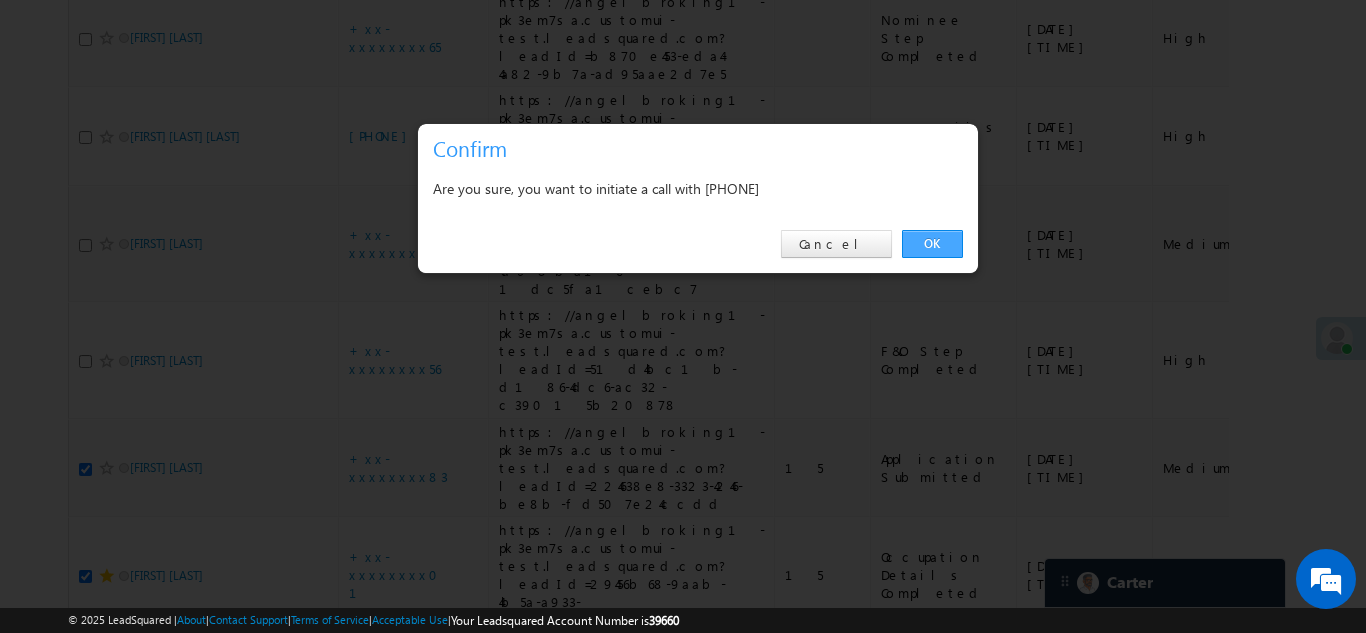 click on "OK" at bounding box center [932, 244] 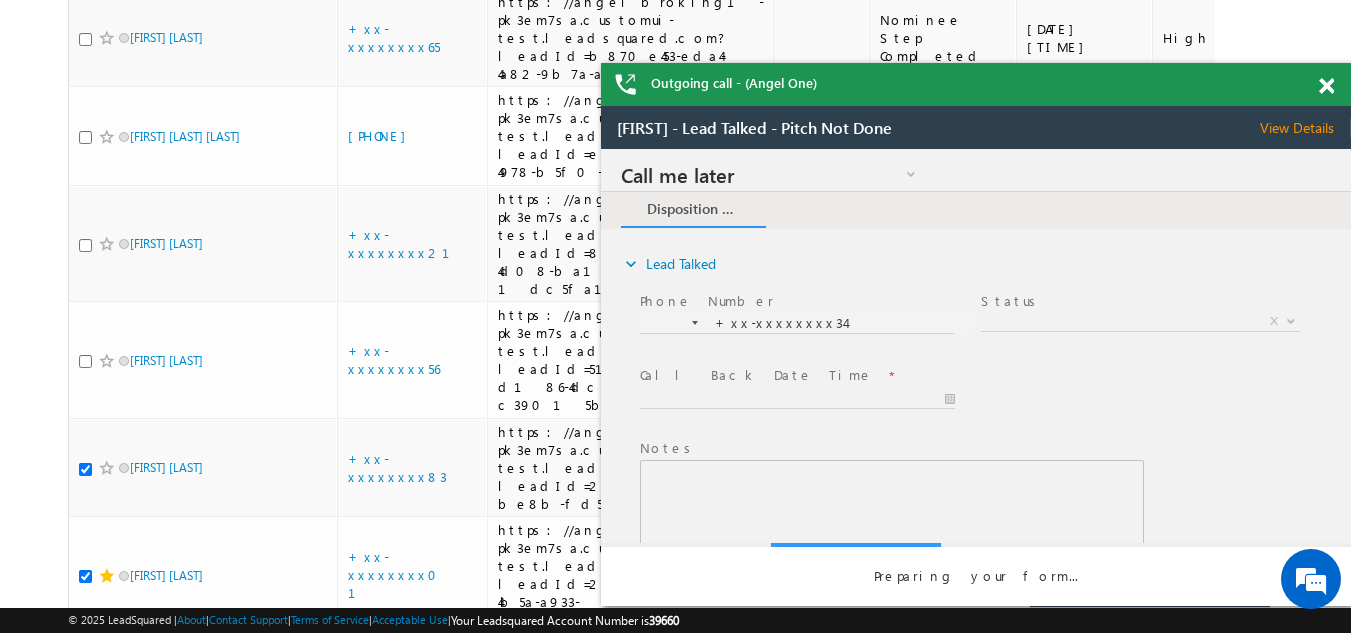 scroll, scrollTop: 0, scrollLeft: 0, axis: both 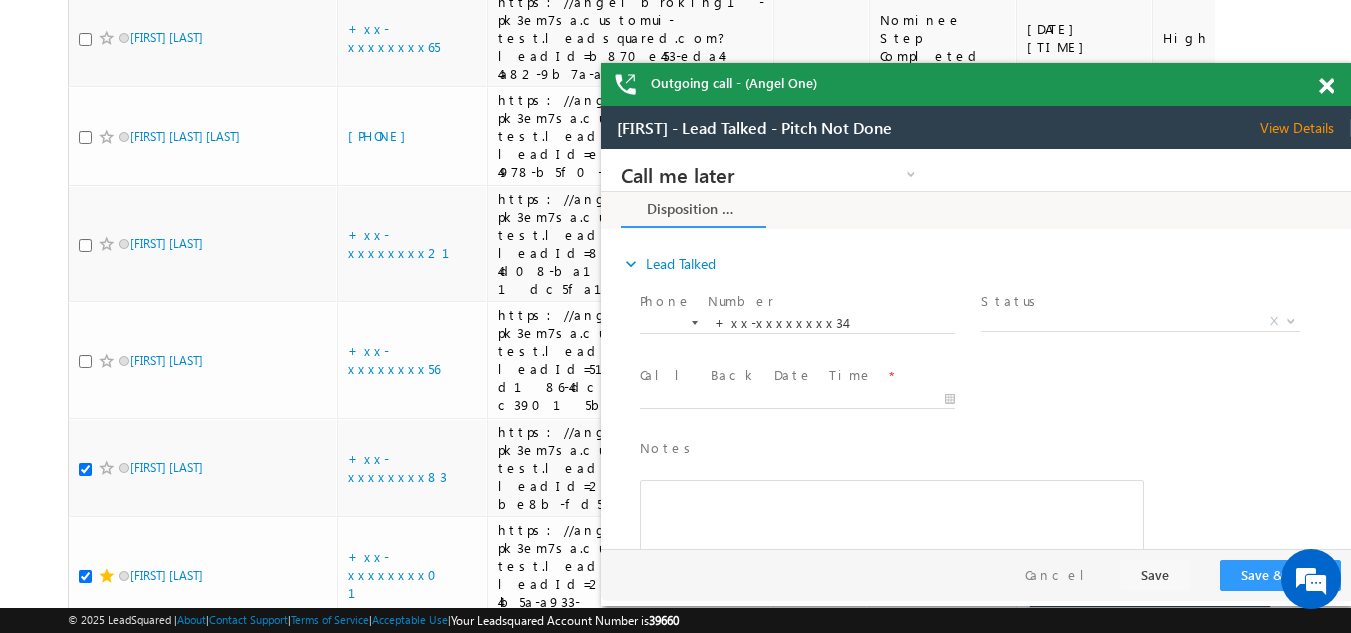 click at bounding box center [1326, 86] 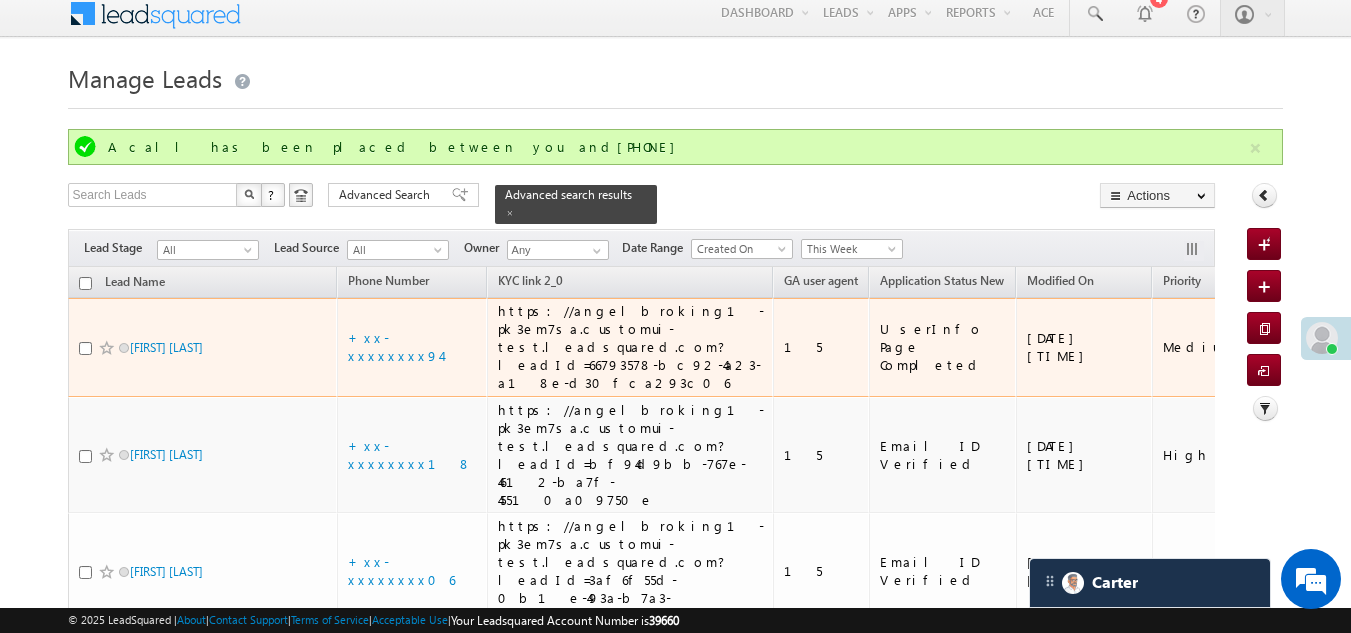 scroll, scrollTop: 0, scrollLeft: 0, axis: both 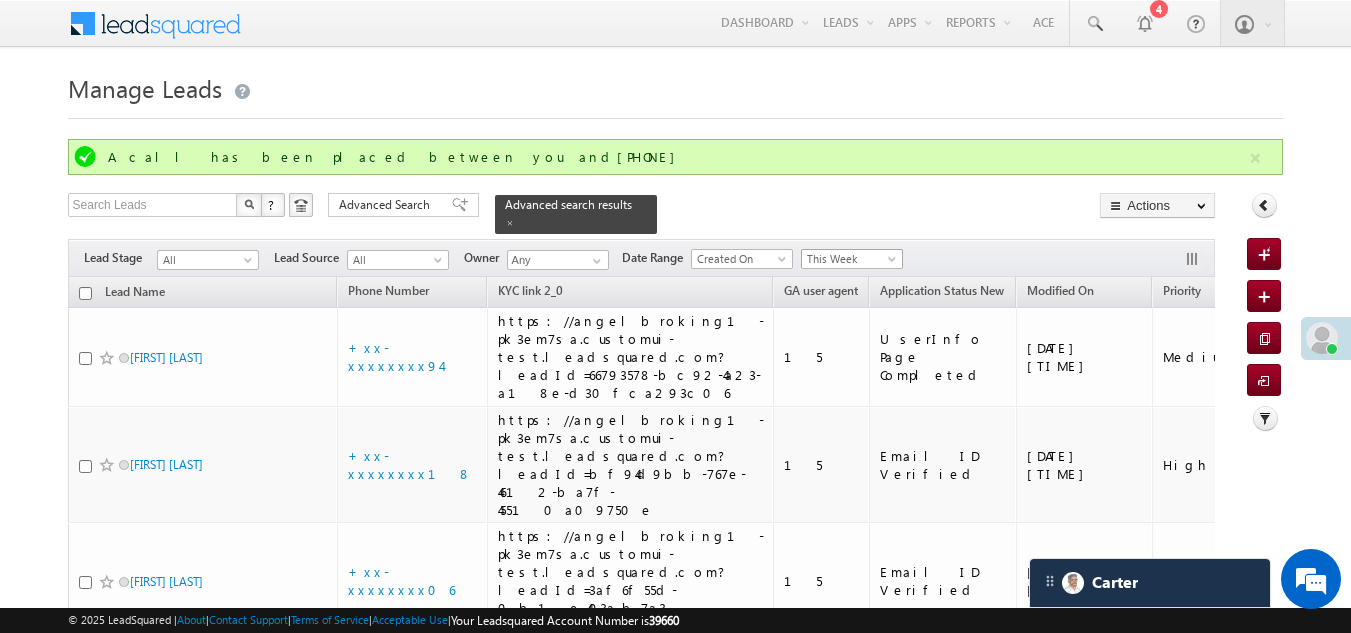 click on "This Week" at bounding box center (849, 259) 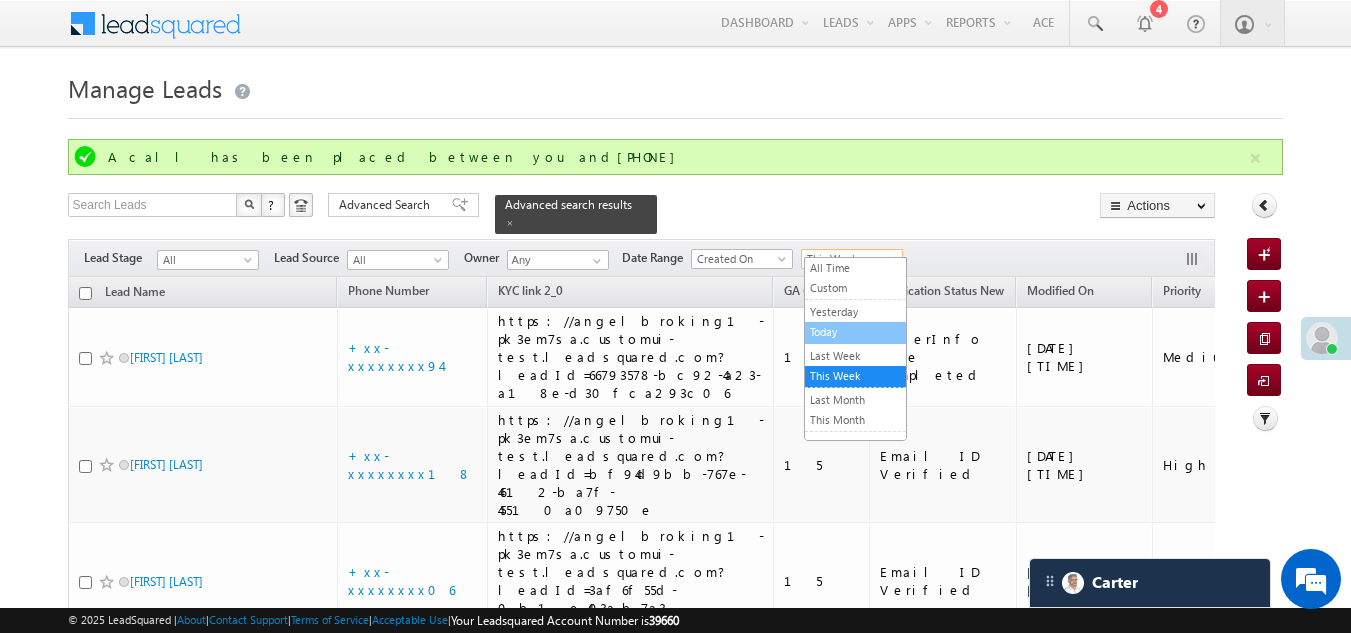 click on "Today" at bounding box center [855, 332] 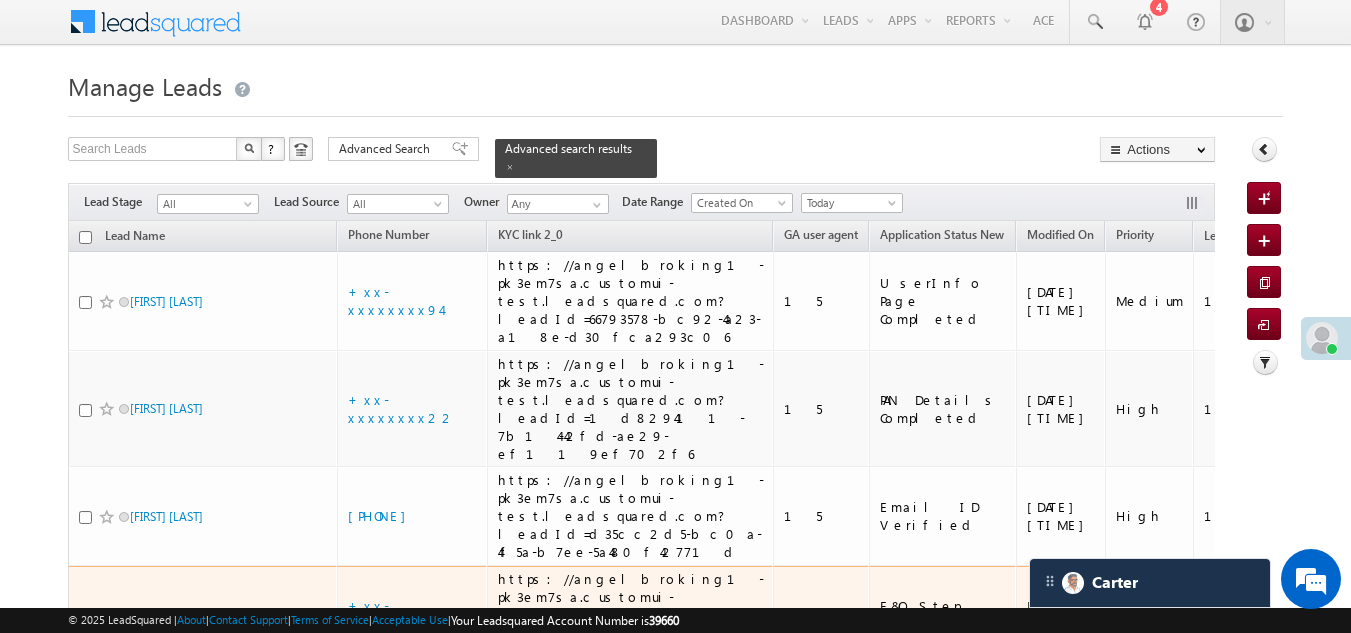 scroll, scrollTop: 0, scrollLeft: 0, axis: both 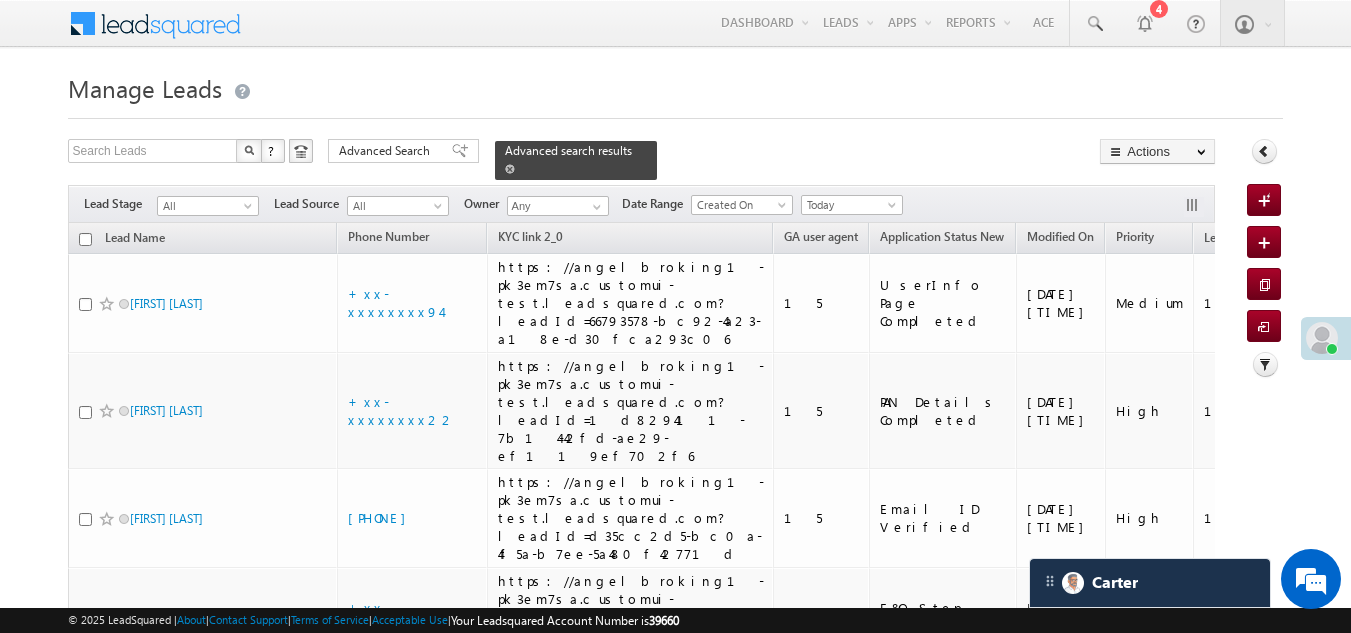click at bounding box center (510, 169) 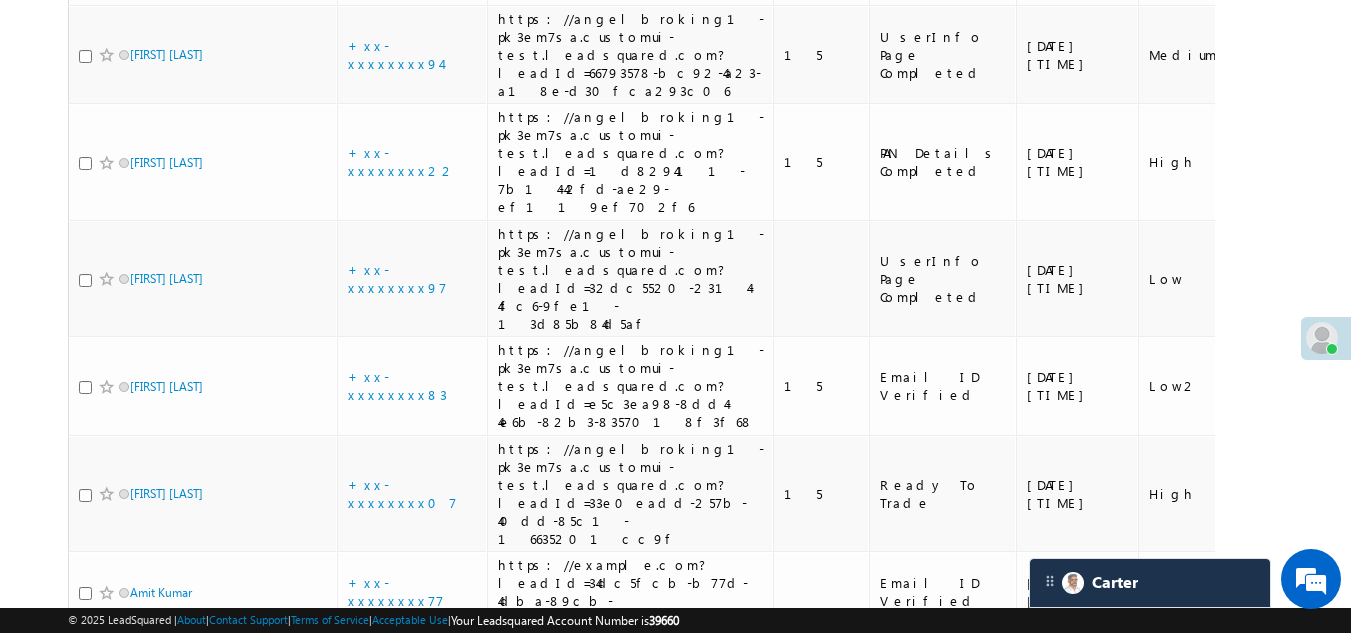 scroll, scrollTop: 1900, scrollLeft: 0, axis: vertical 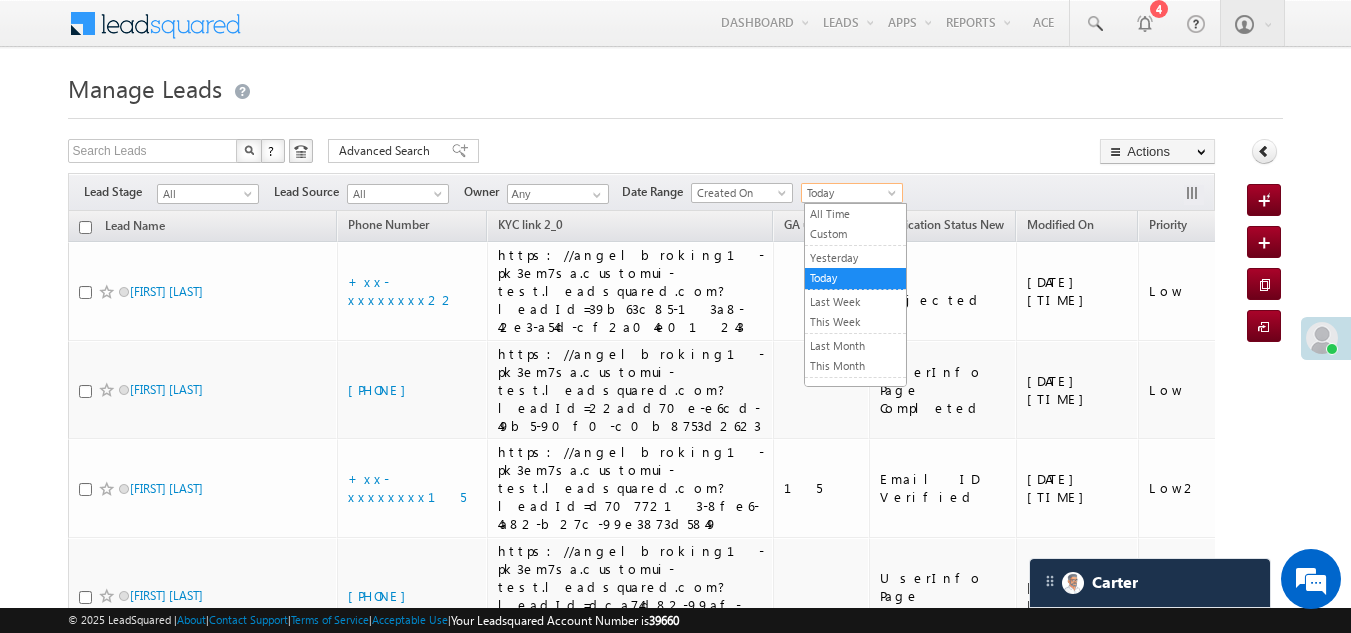click on "Today" at bounding box center (849, 193) 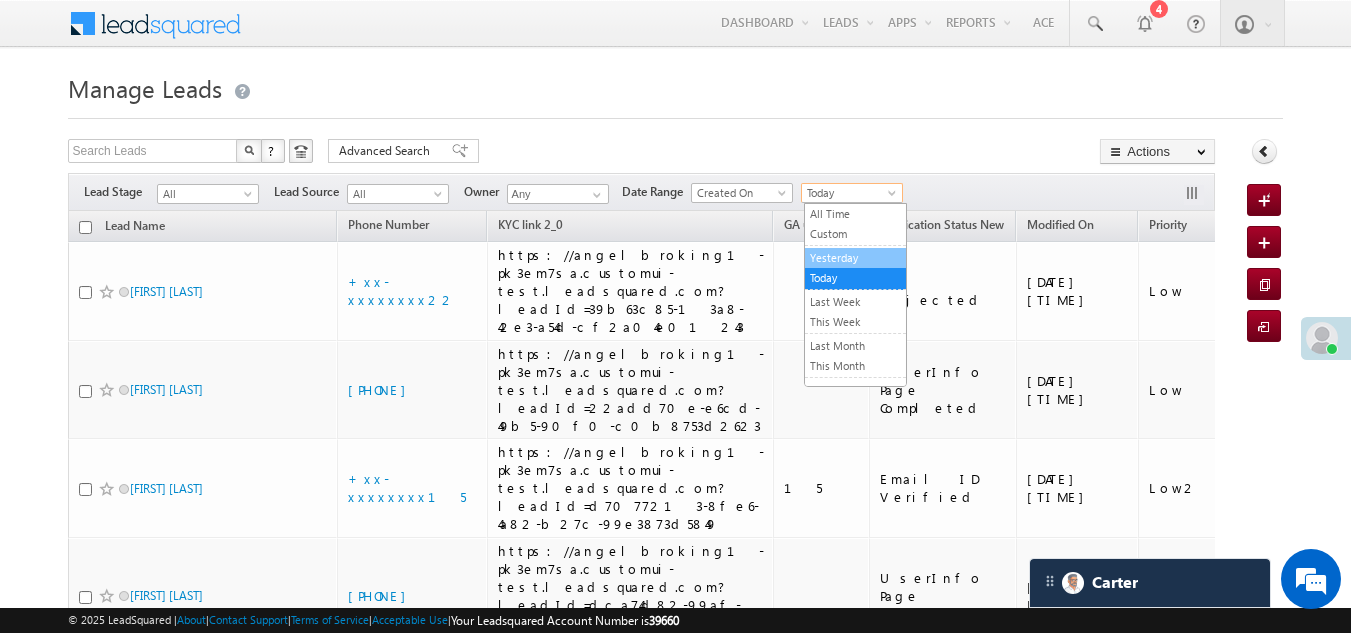 click on "All Time Custom Yesterday Today Last Week This Week Last Month This Month Last Year This Year Last 7 Days Last 30 Days" at bounding box center [855, 295] 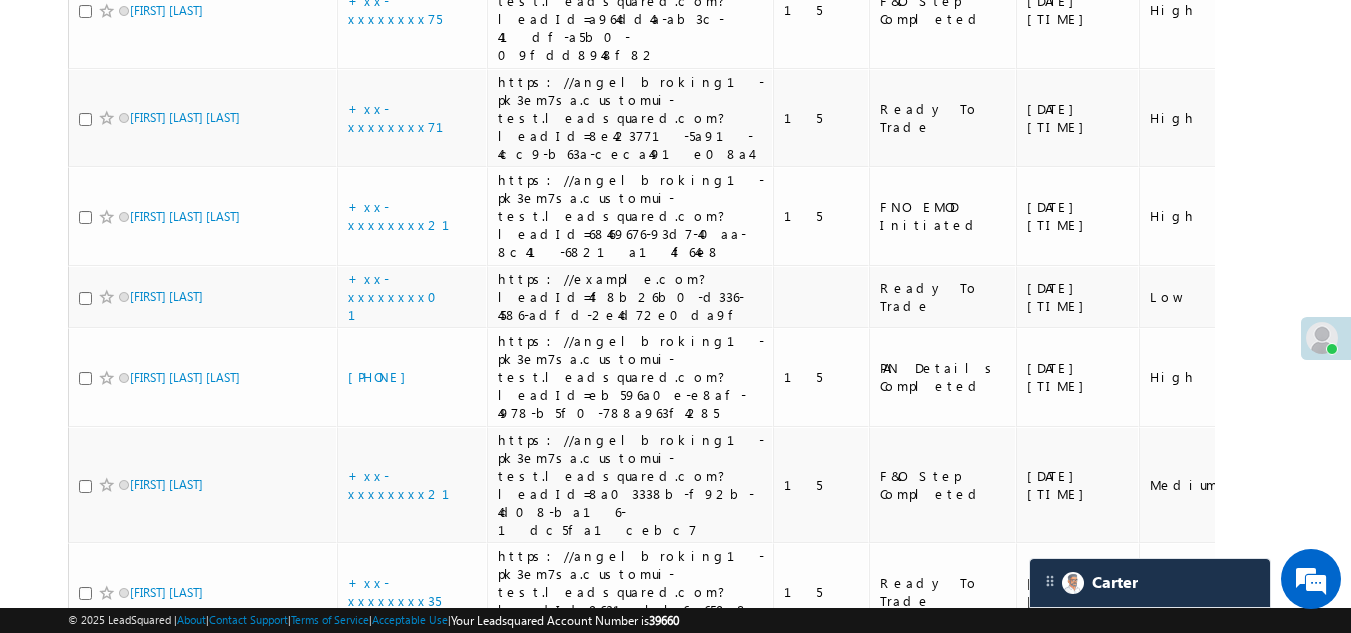 scroll, scrollTop: 4600, scrollLeft: 0, axis: vertical 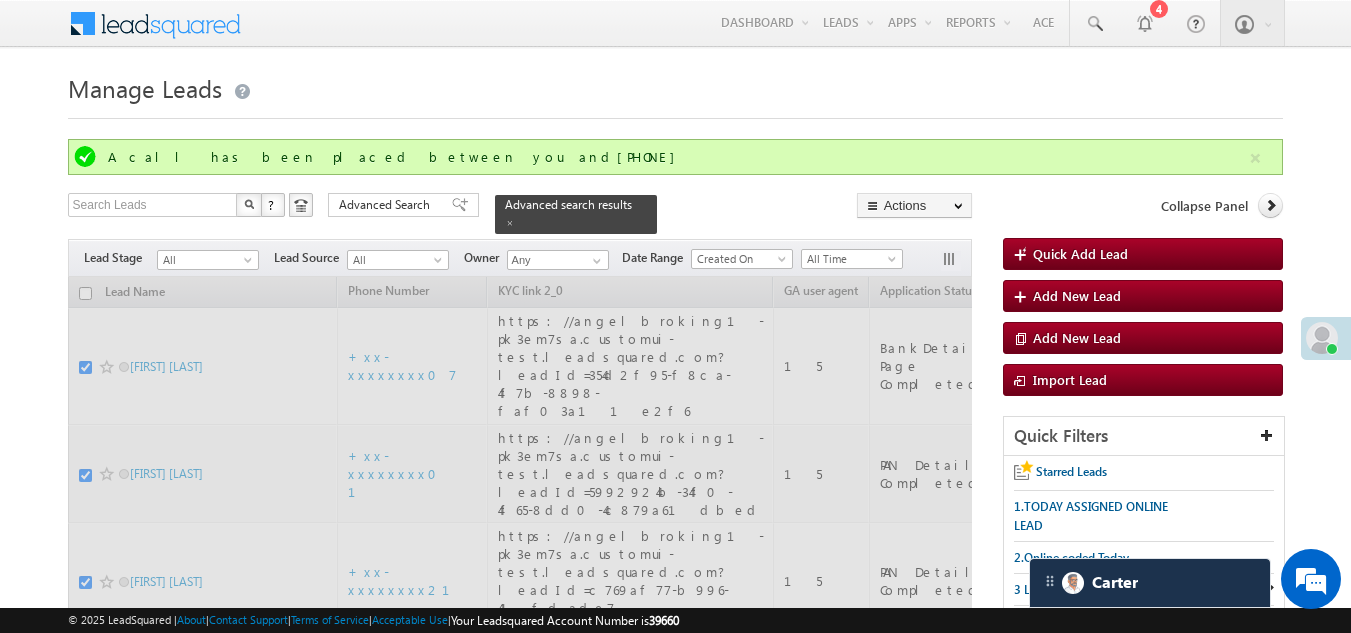 checkbox on "false" 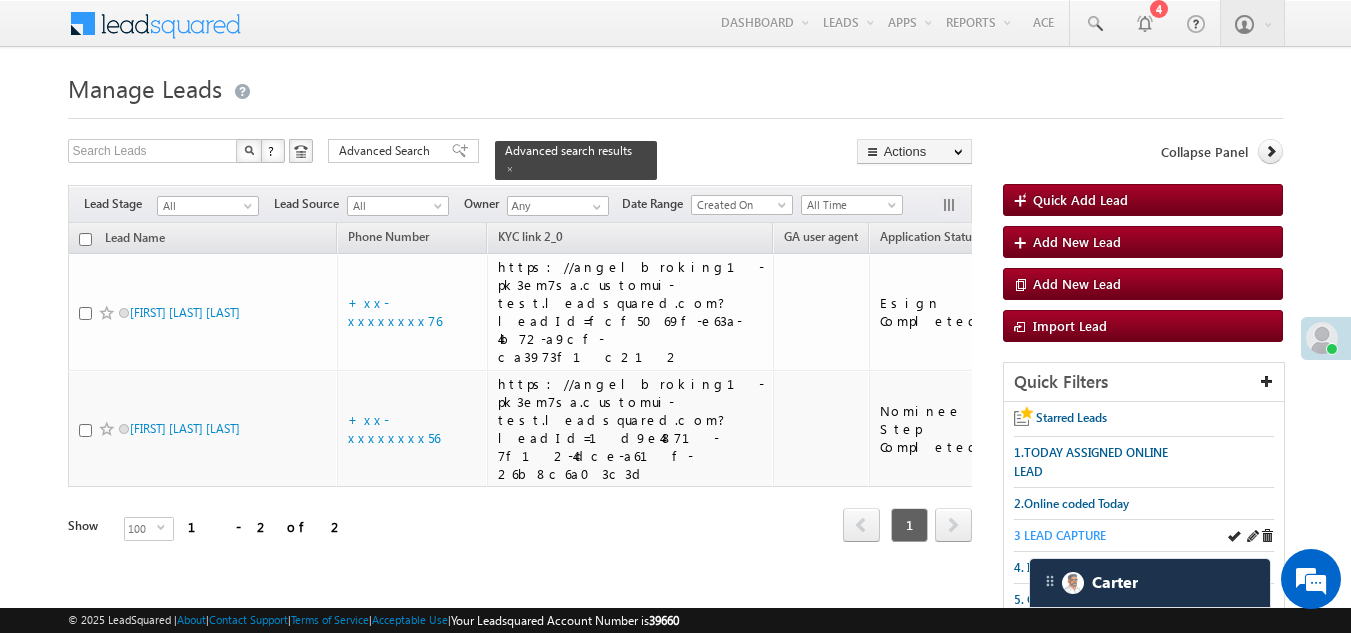 click on "3 LEAD CAPTURE" at bounding box center (1060, 535) 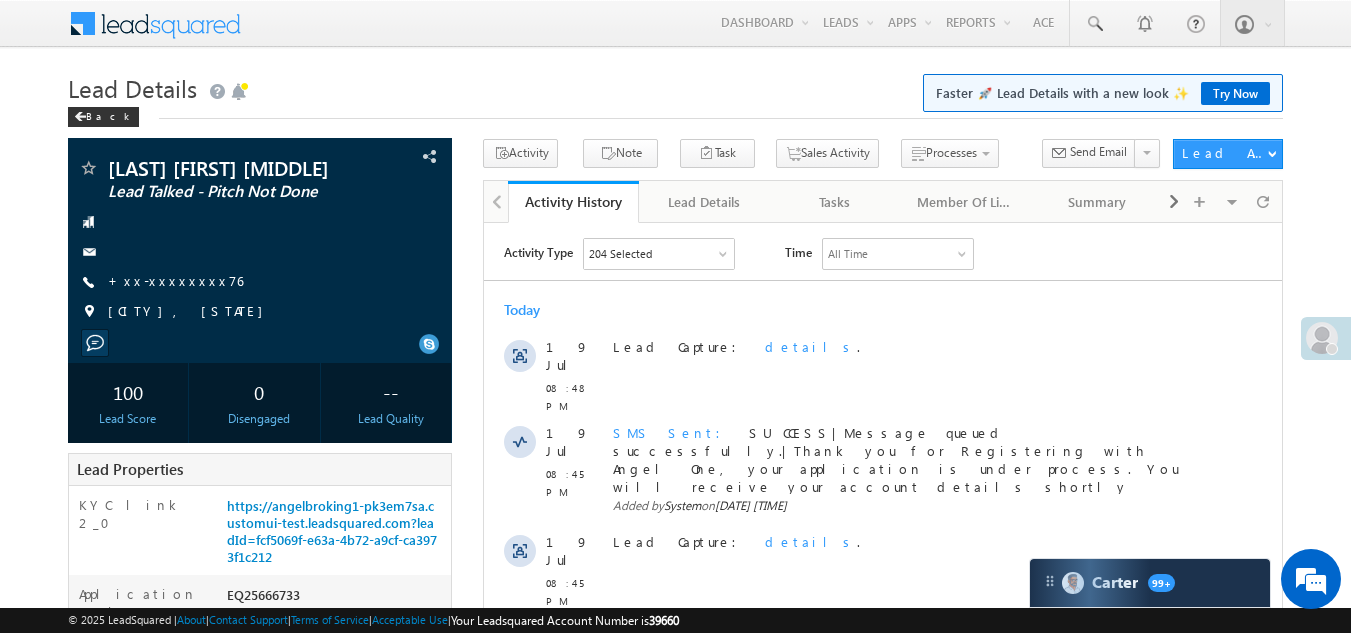 scroll, scrollTop: 0, scrollLeft: 0, axis: both 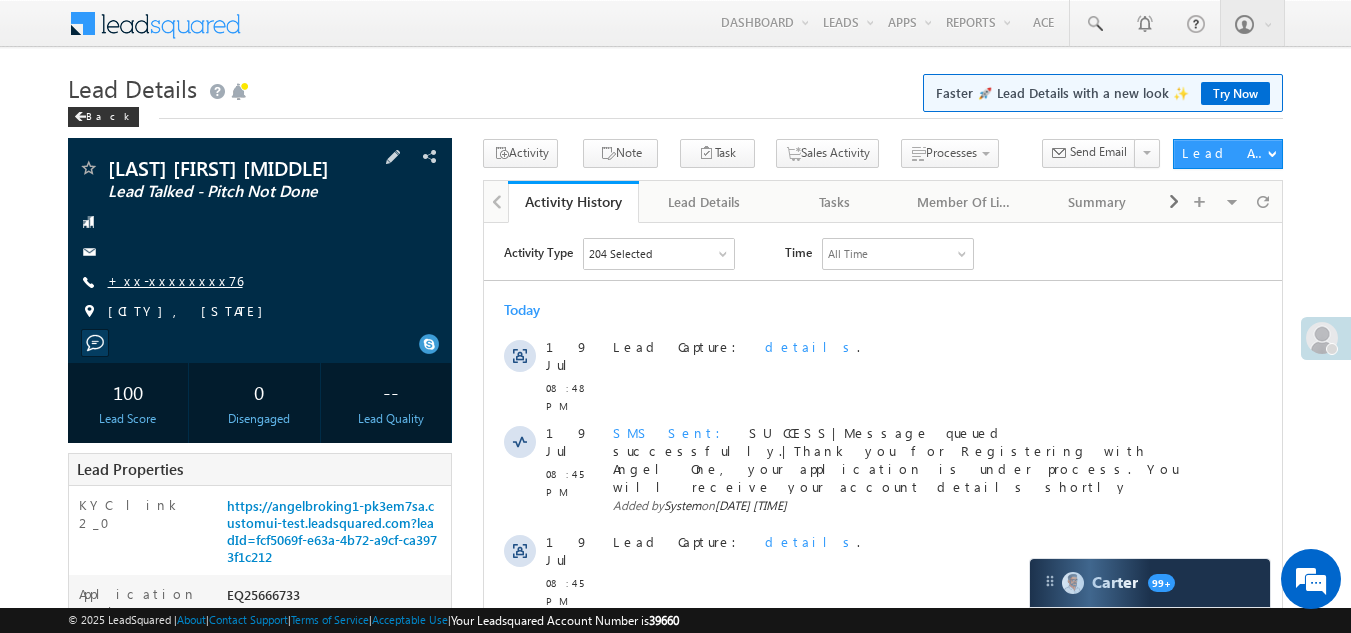 click on "+xx-xxxxxxxx76" at bounding box center [175, 280] 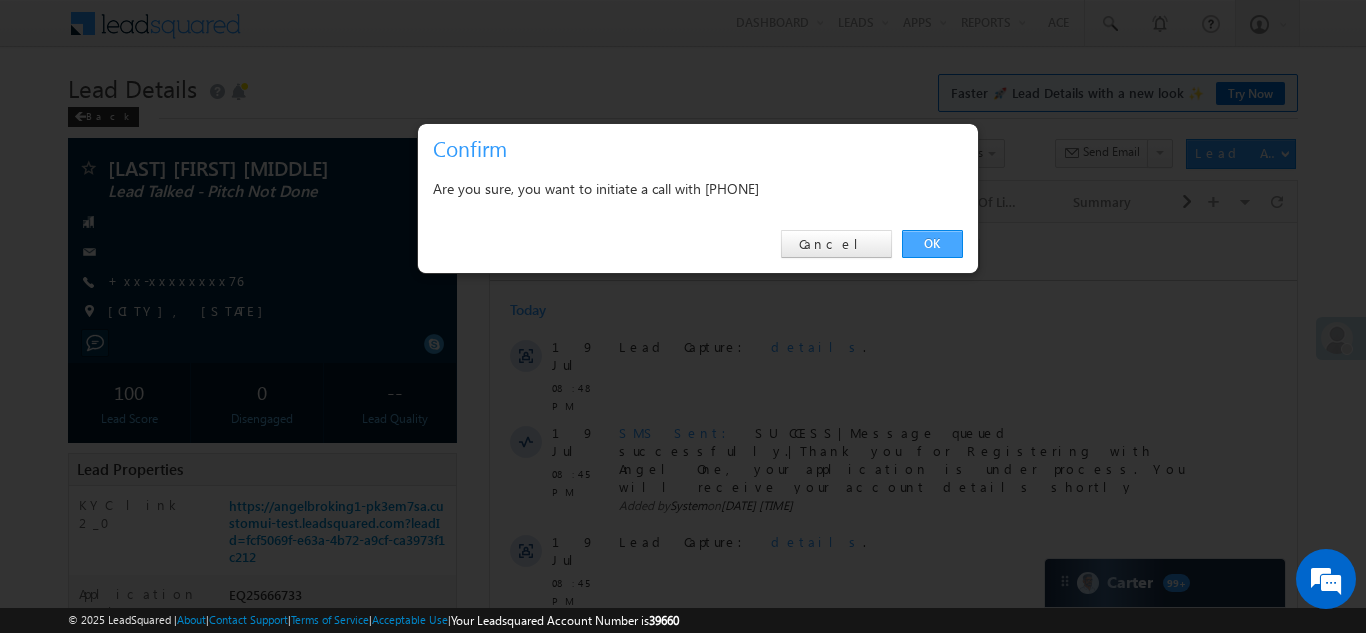 click on "OK" at bounding box center [932, 244] 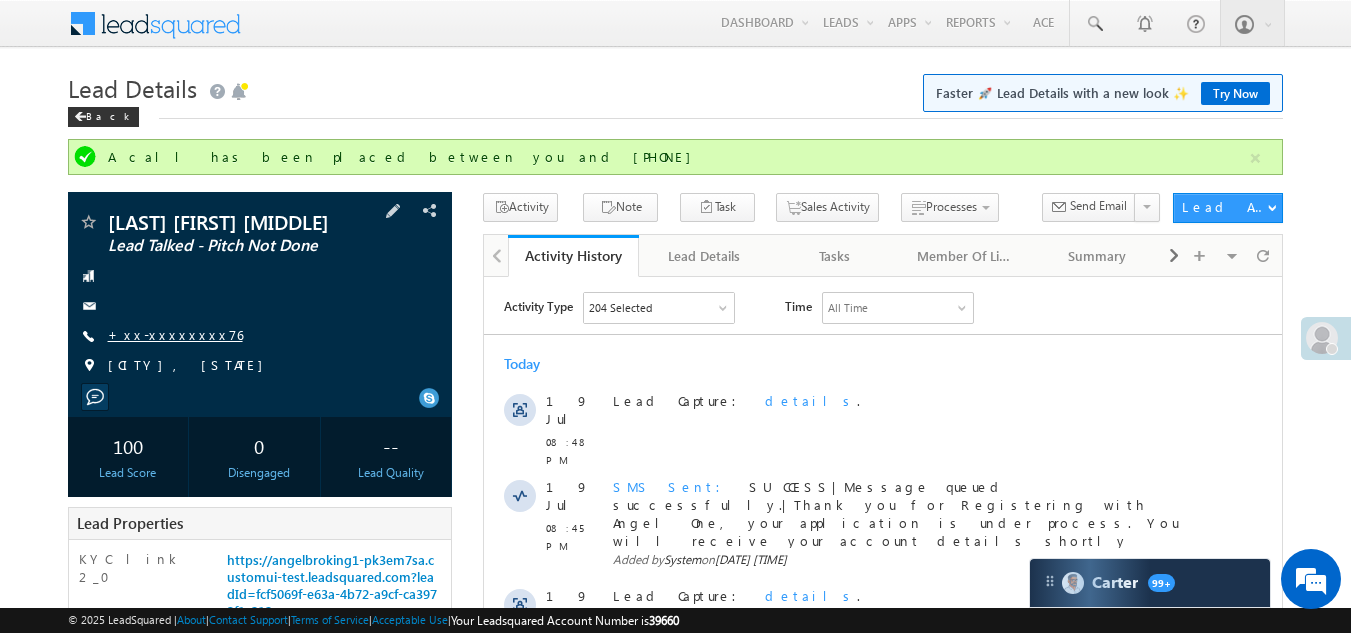 click on "+xx-xxxxxxxx76" at bounding box center (175, 334) 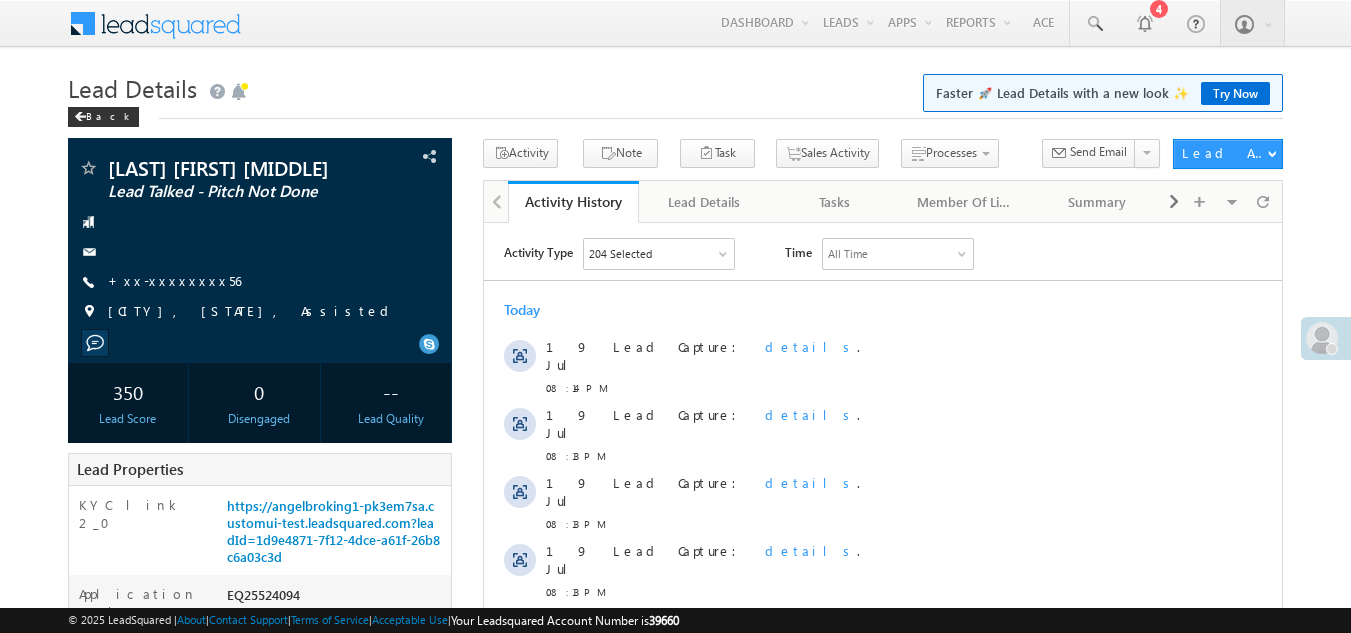 scroll, scrollTop: 0, scrollLeft: 0, axis: both 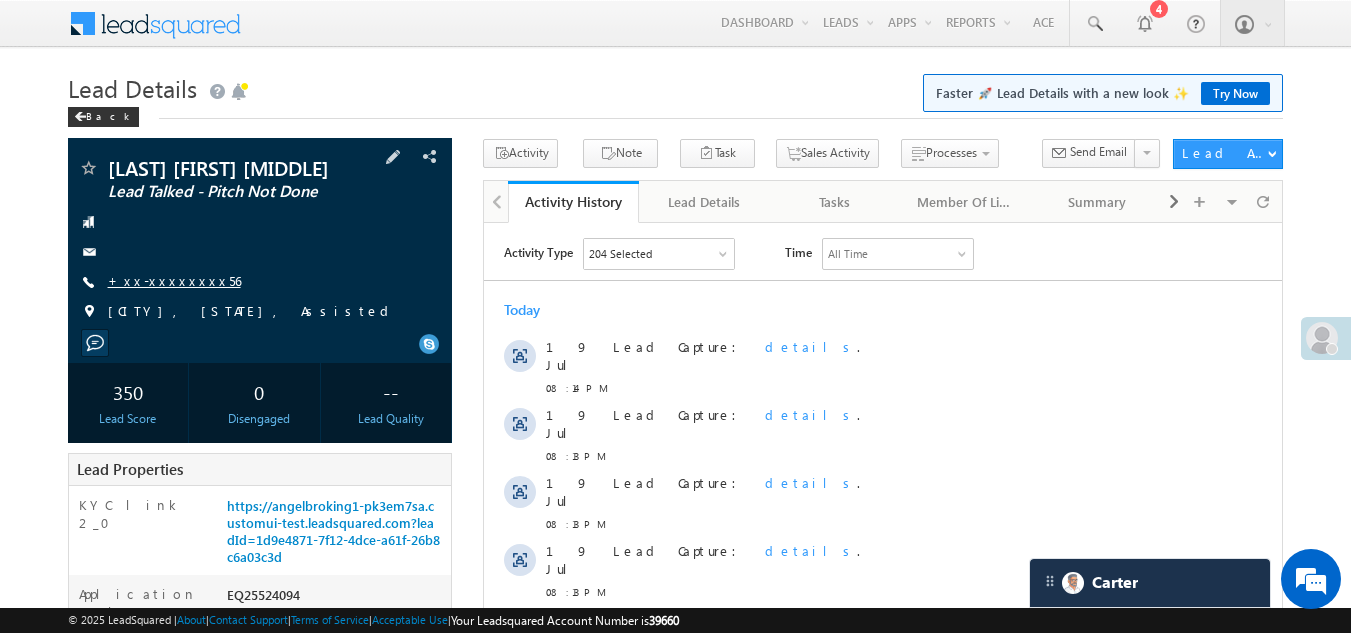 click on "+xx-xxxxxxxx56" at bounding box center (174, 280) 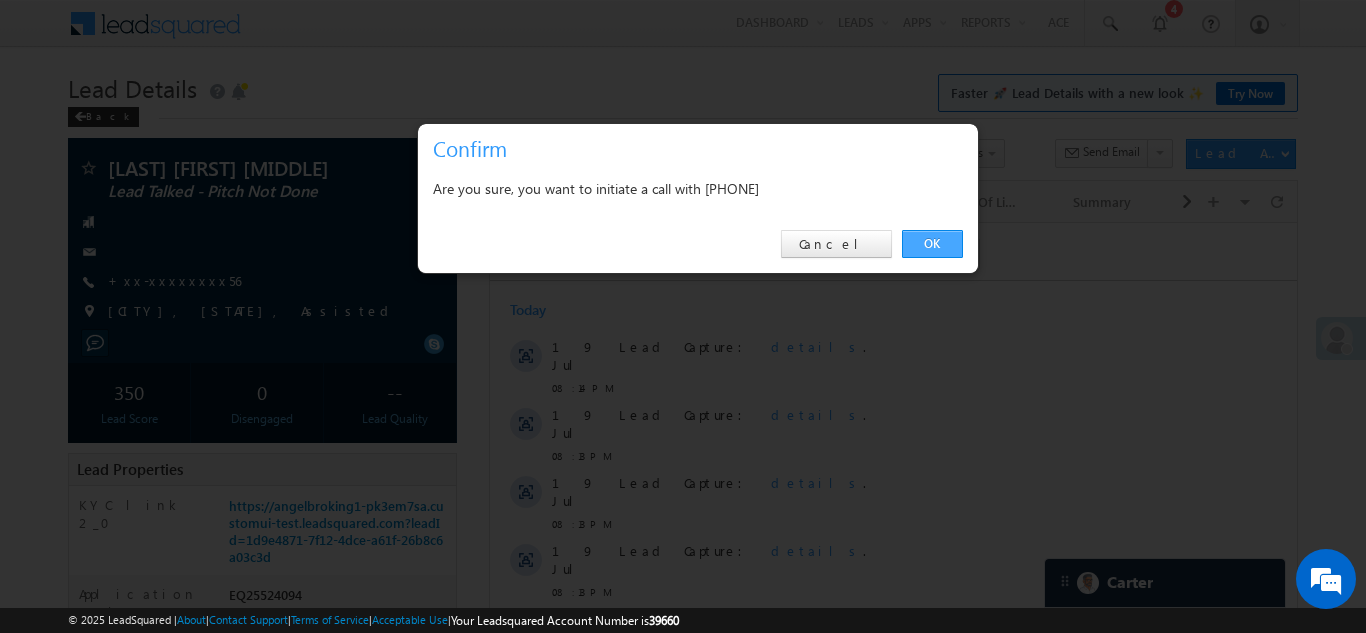 click on "OK" at bounding box center [932, 244] 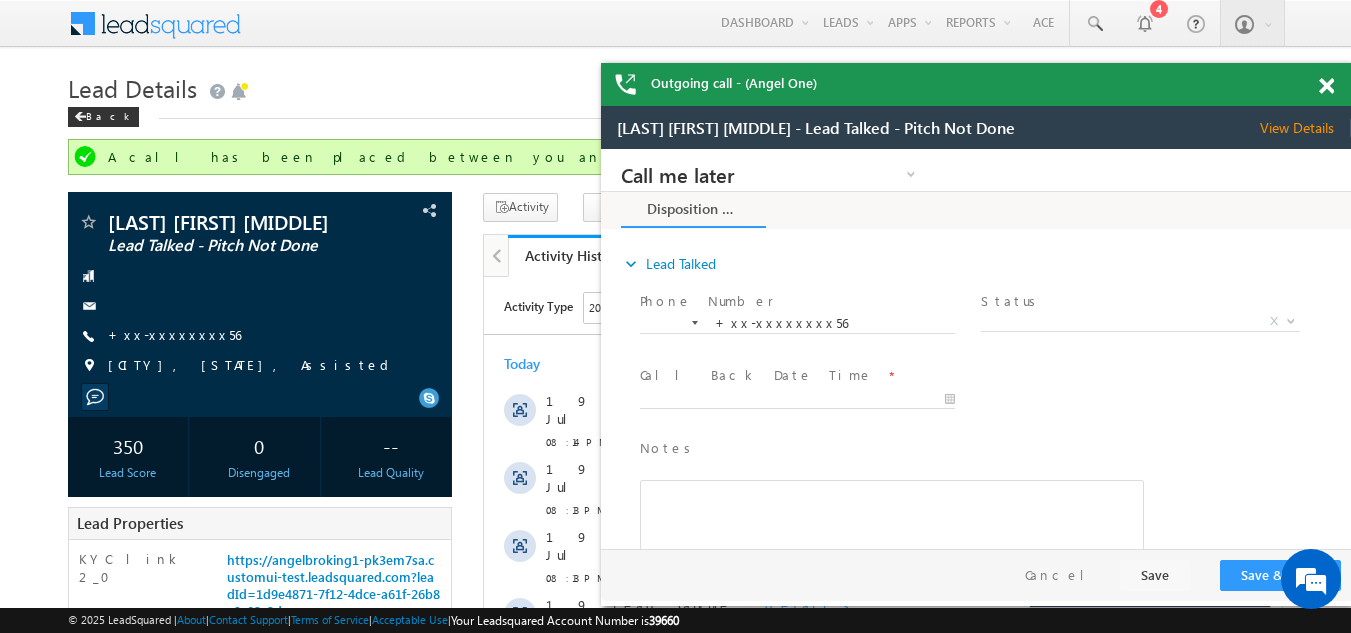 scroll, scrollTop: 0, scrollLeft: 0, axis: both 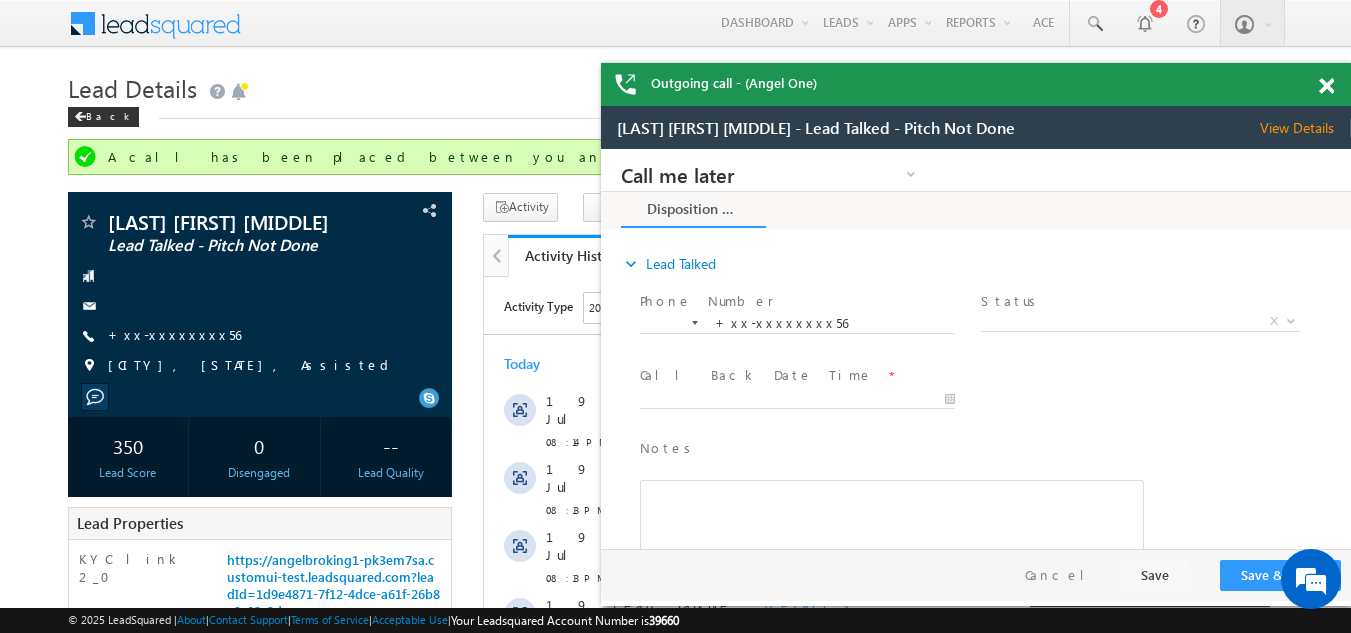 click at bounding box center (1326, 86) 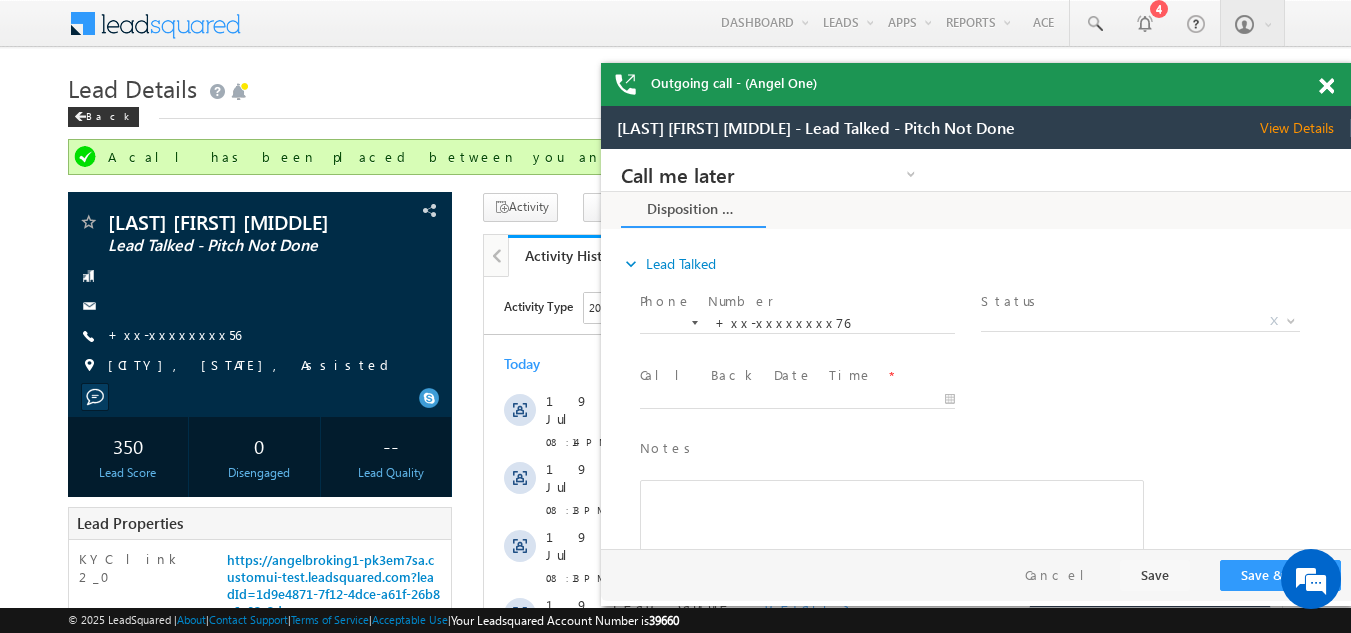 scroll, scrollTop: 0, scrollLeft: 0, axis: both 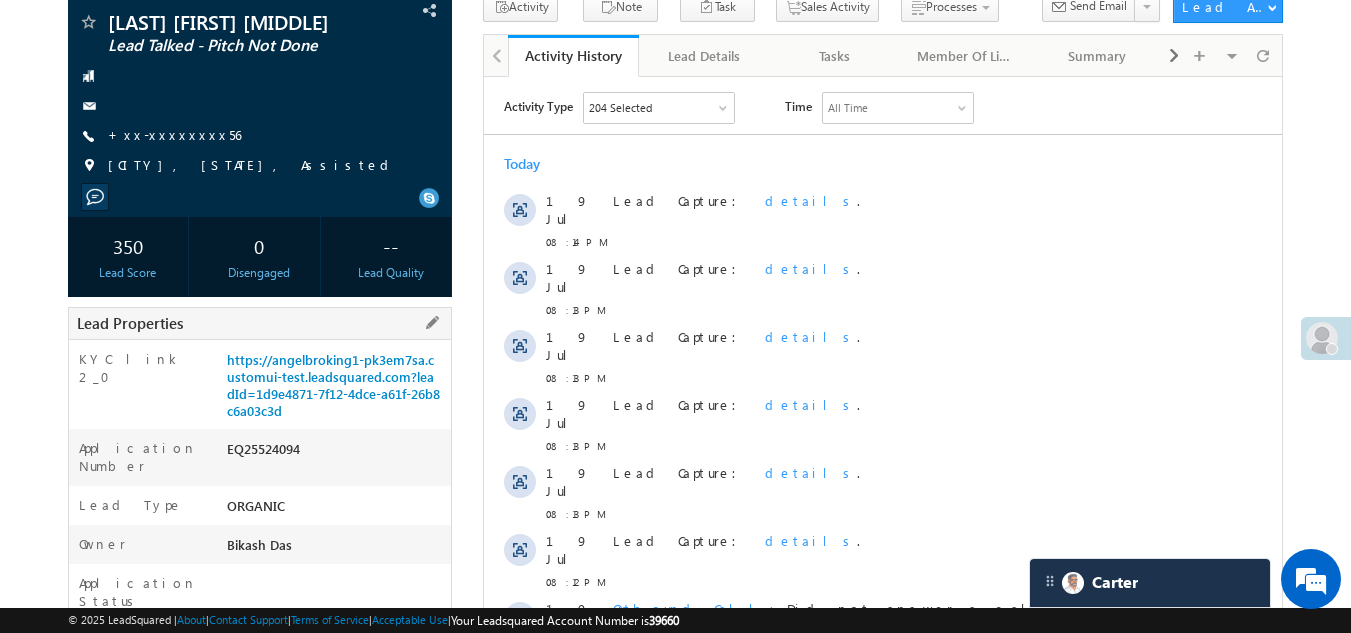 drag, startPoint x: 226, startPoint y: 449, endPoint x: 346, endPoint y: 446, distance: 120.03749 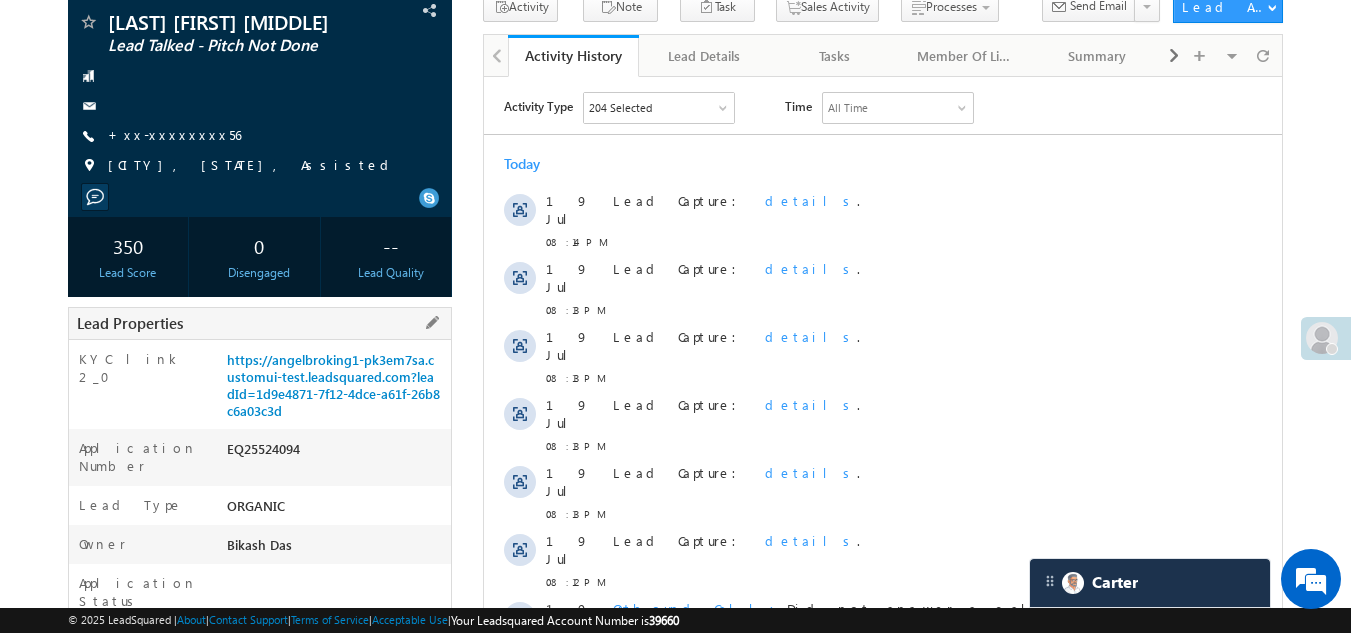 copy on "EQ25524094" 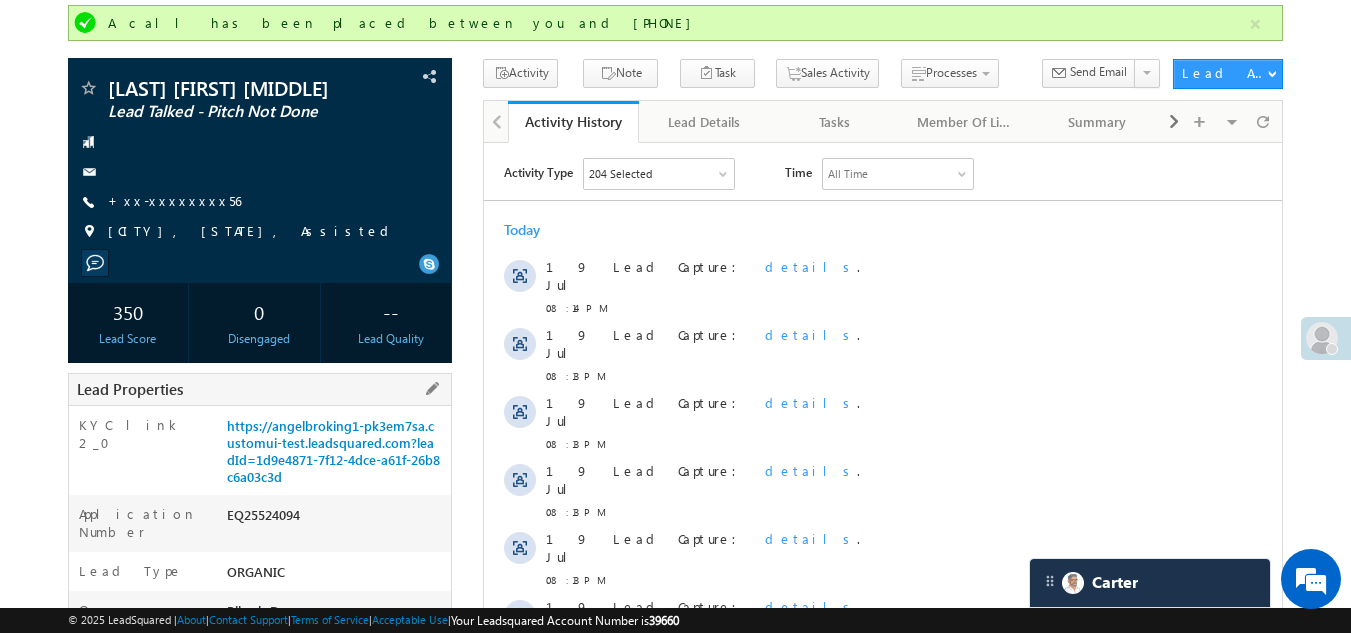 scroll, scrollTop: 100, scrollLeft: 0, axis: vertical 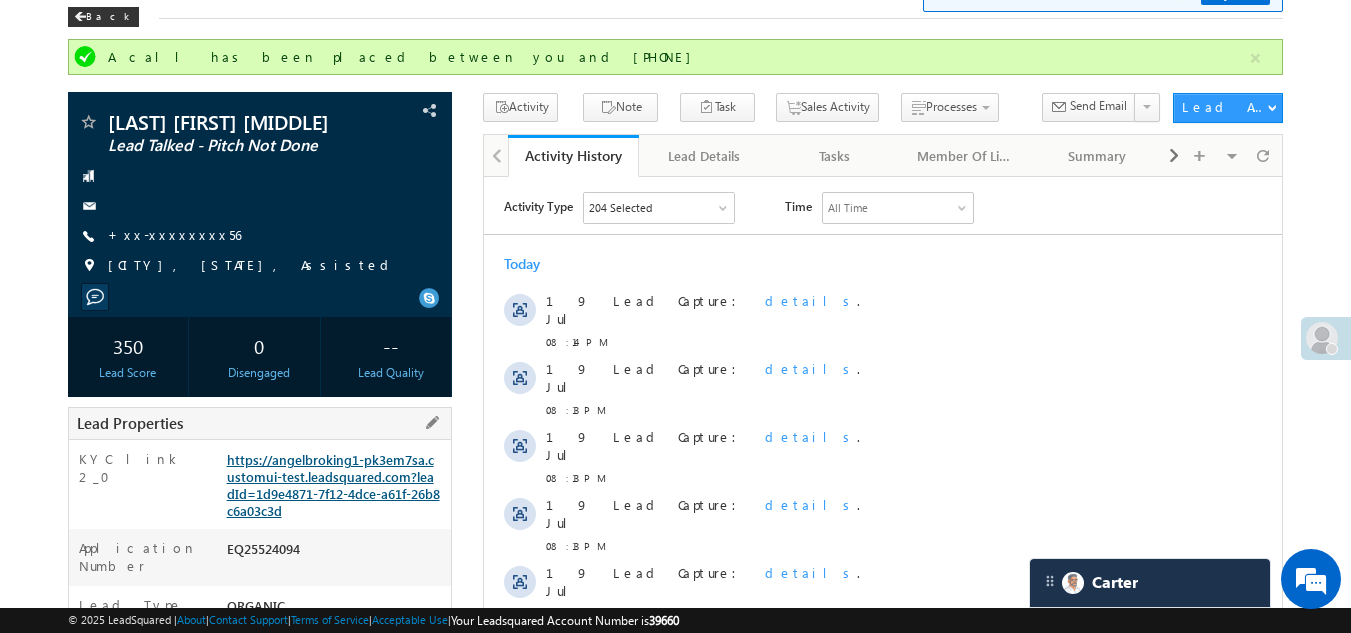 click on "https://angelbroking1-pk3em7sa.customui-test.leadsquared.com?leadId=1d9e4871-7f12-4dce-a61f-26b8c6a03c3d" at bounding box center [333, 485] 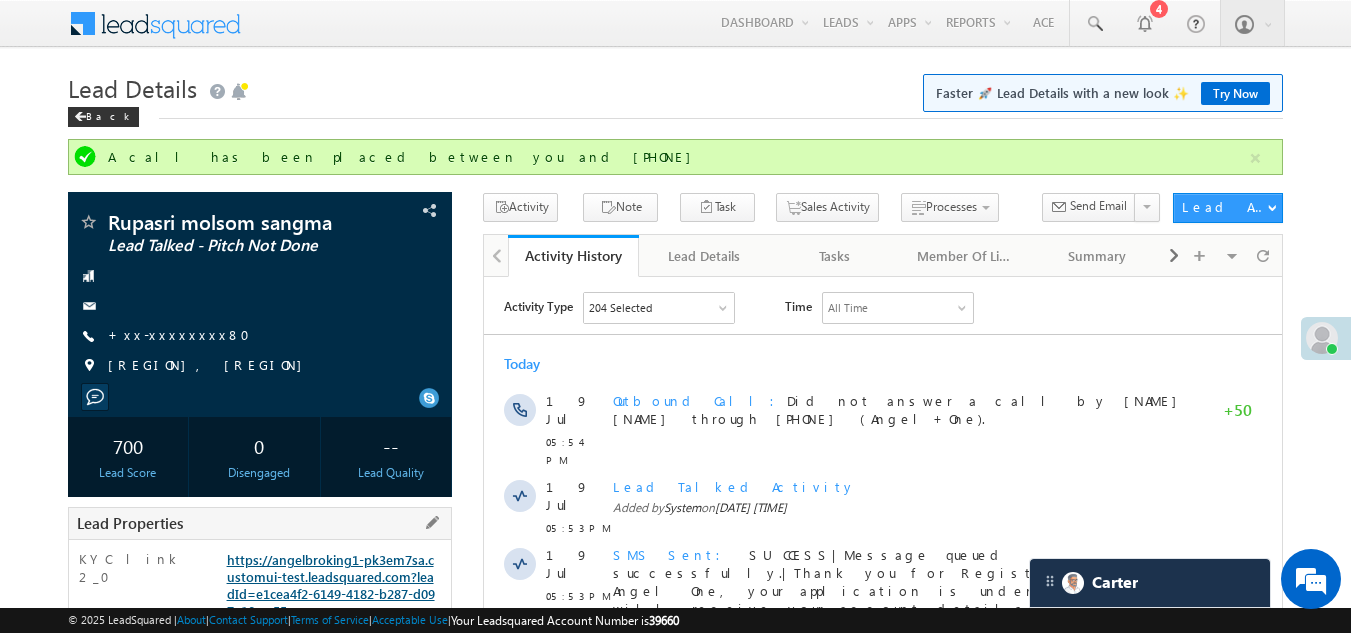 scroll, scrollTop: 0, scrollLeft: 0, axis: both 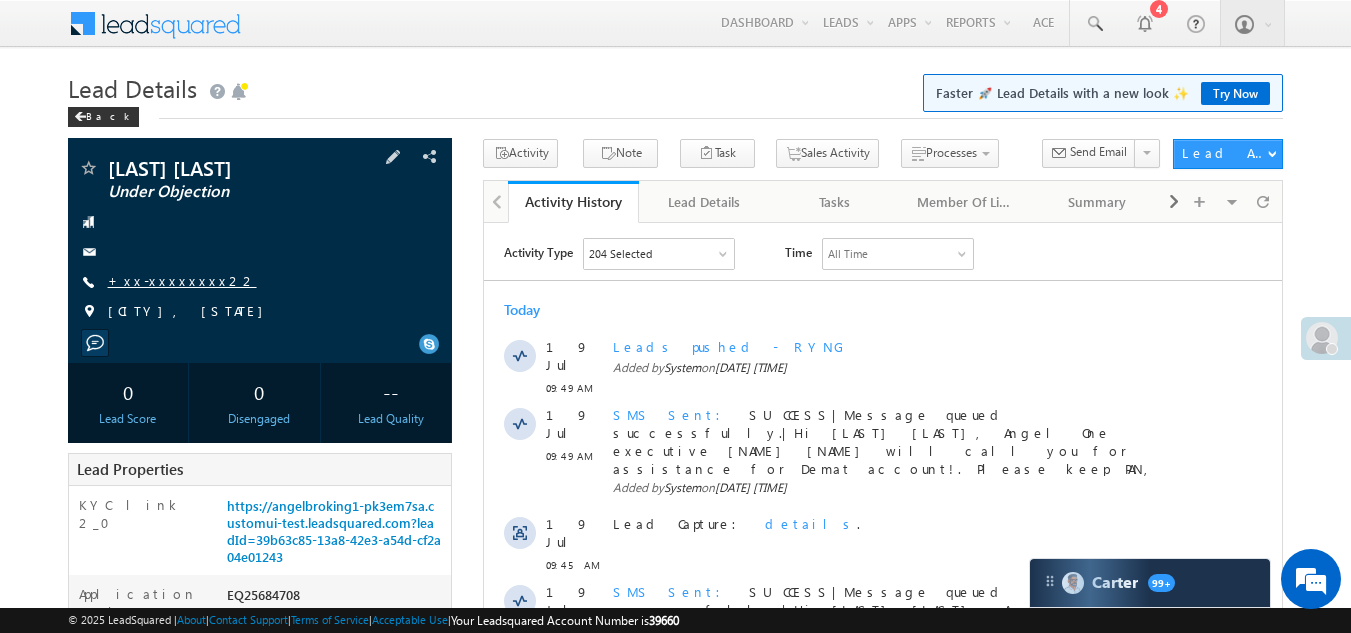 click on "+xx-xxxxxxxx22" at bounding box center (182, 280) 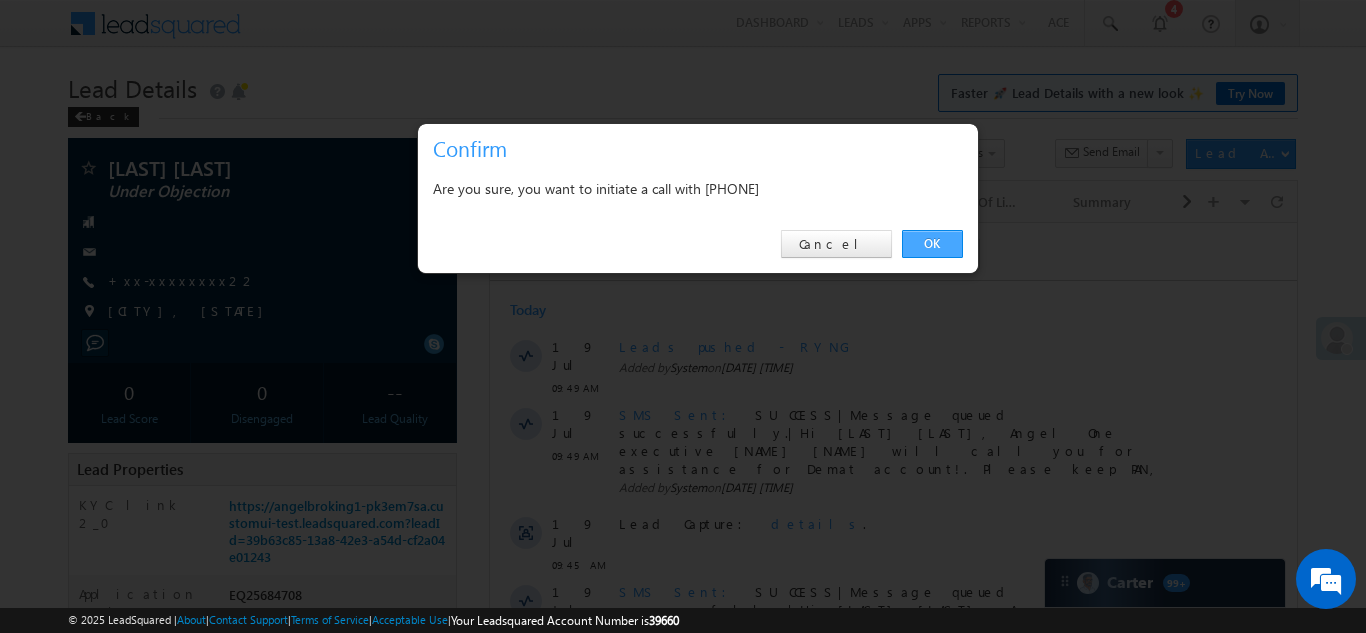 click on "OK" at bounding box center [932, 244] 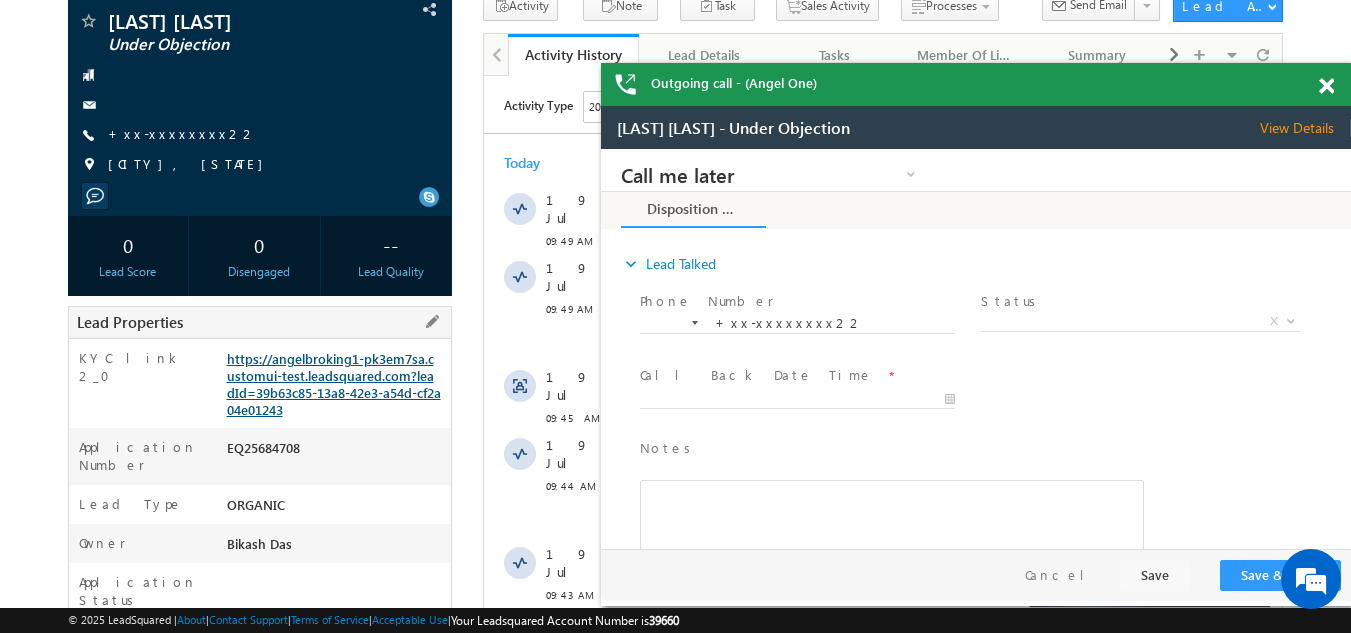 scroll, scrollTop: 200, scrollLeft: 0, axis: vertical 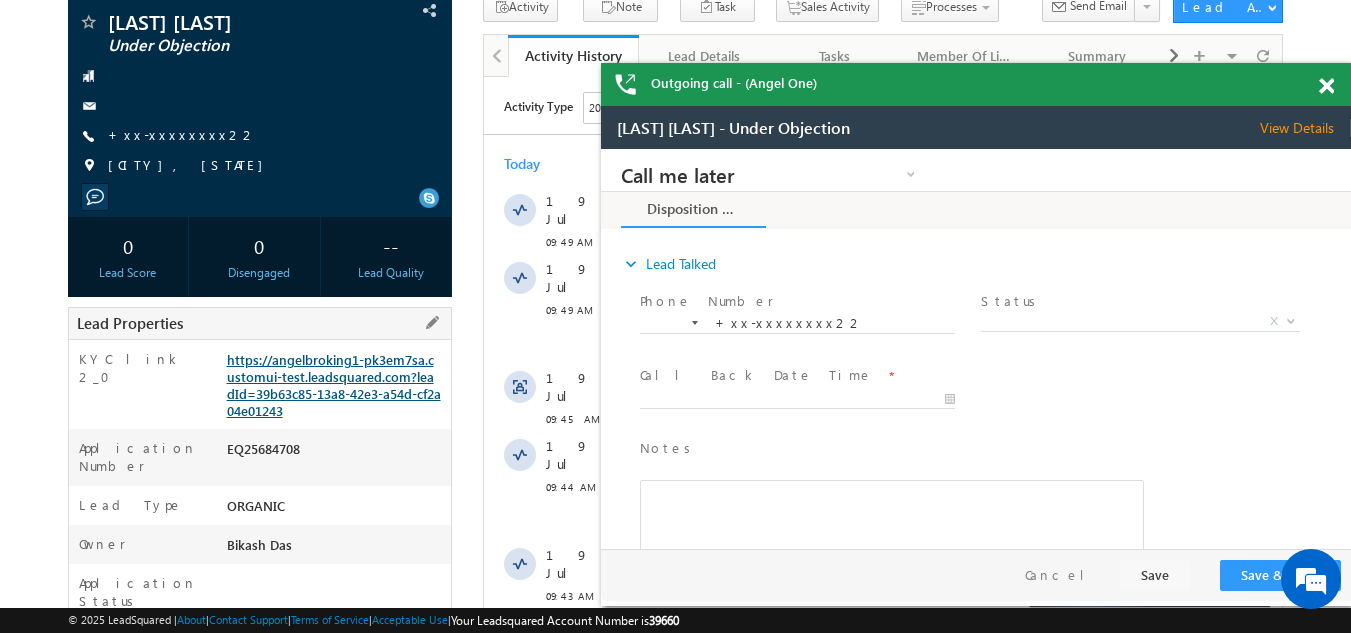 click on "https://angelbroking1-pk3em7sa.customui-test.leadsquared.com?leadId=39b63c85-13a8-42e3-a54d-cf2a04e01243" at bounding box center (334, 385) 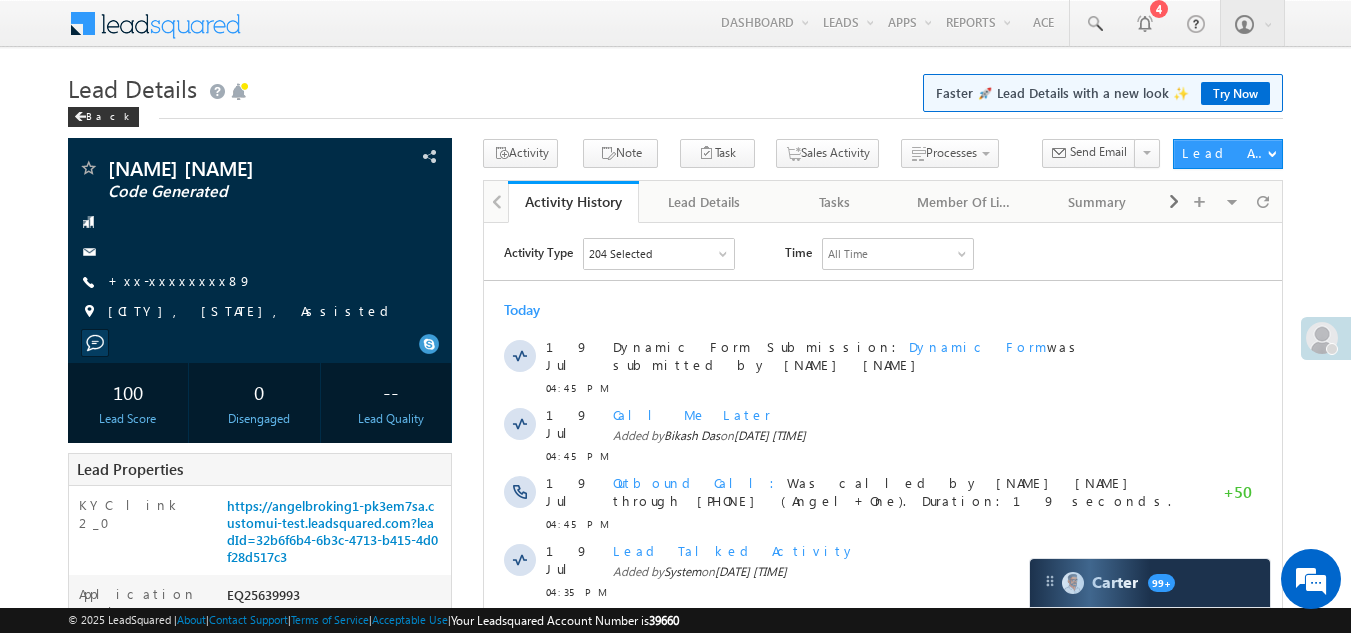 scroll, scrollTop: 0, scrollLeft: 0, axis: both 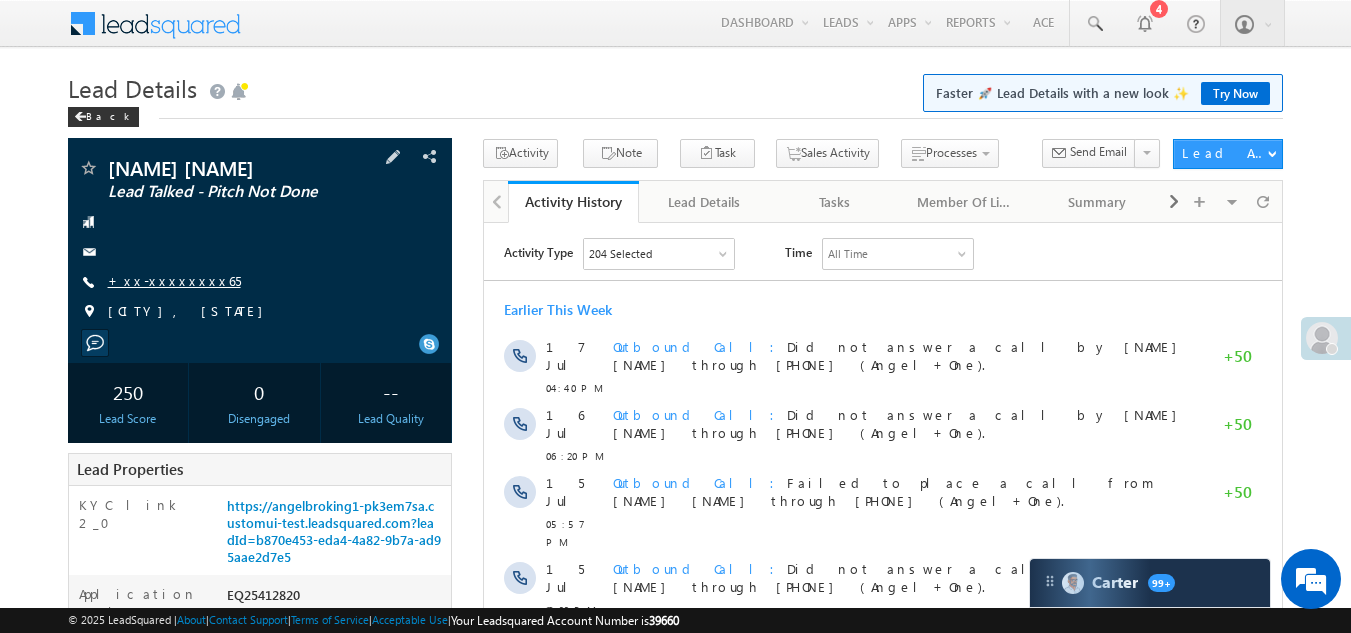 click on "+xx-xxxxxxxx65" at bounding box center [174, 280] 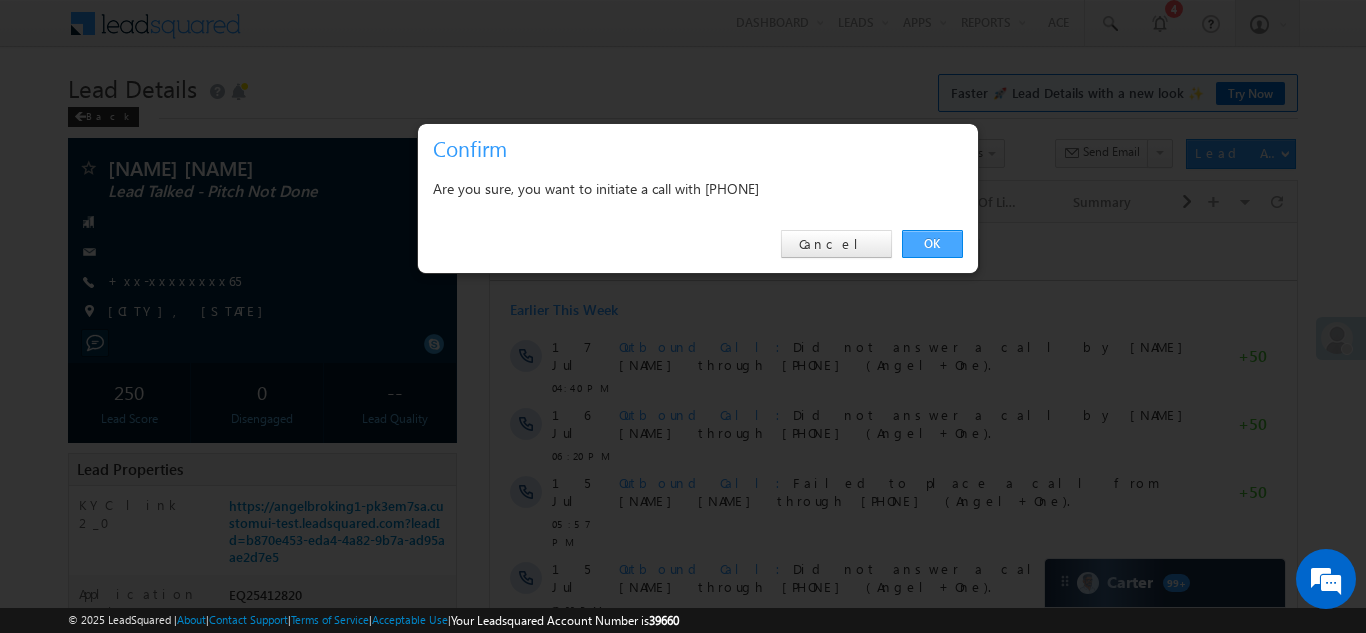 click on "OK" at bounding box center (932, 244) 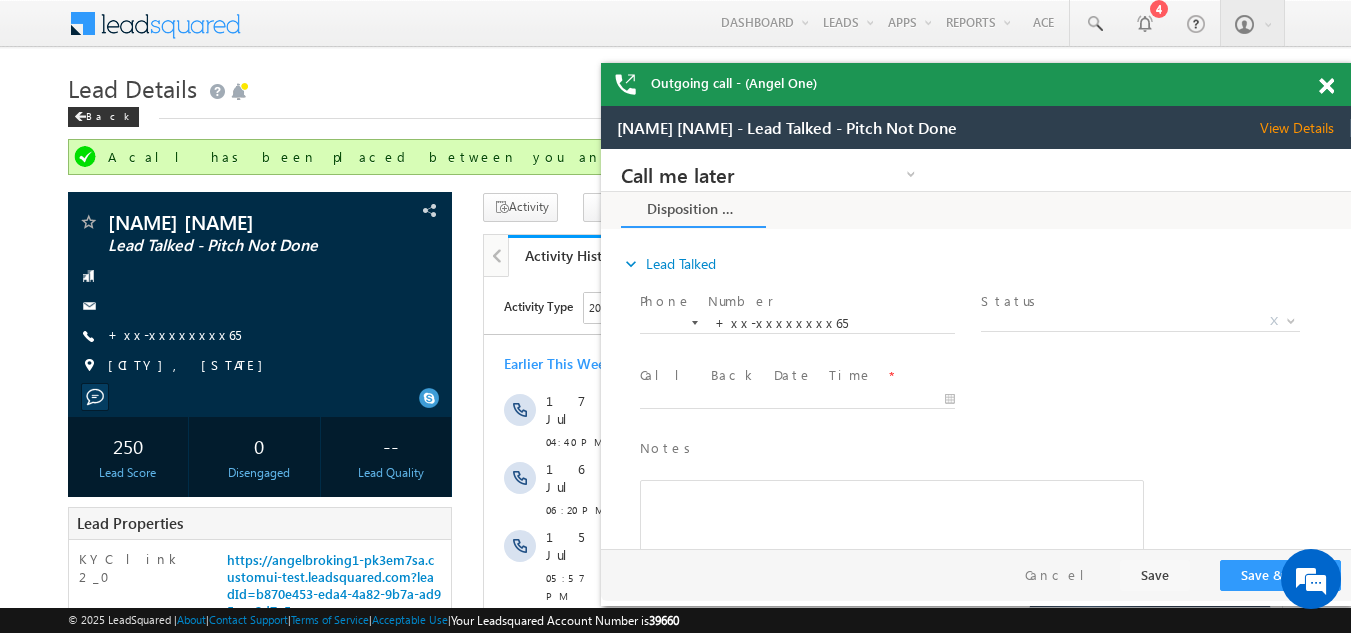 scroll, scrollTop: 0, scrollLeft: 0, axis: both 